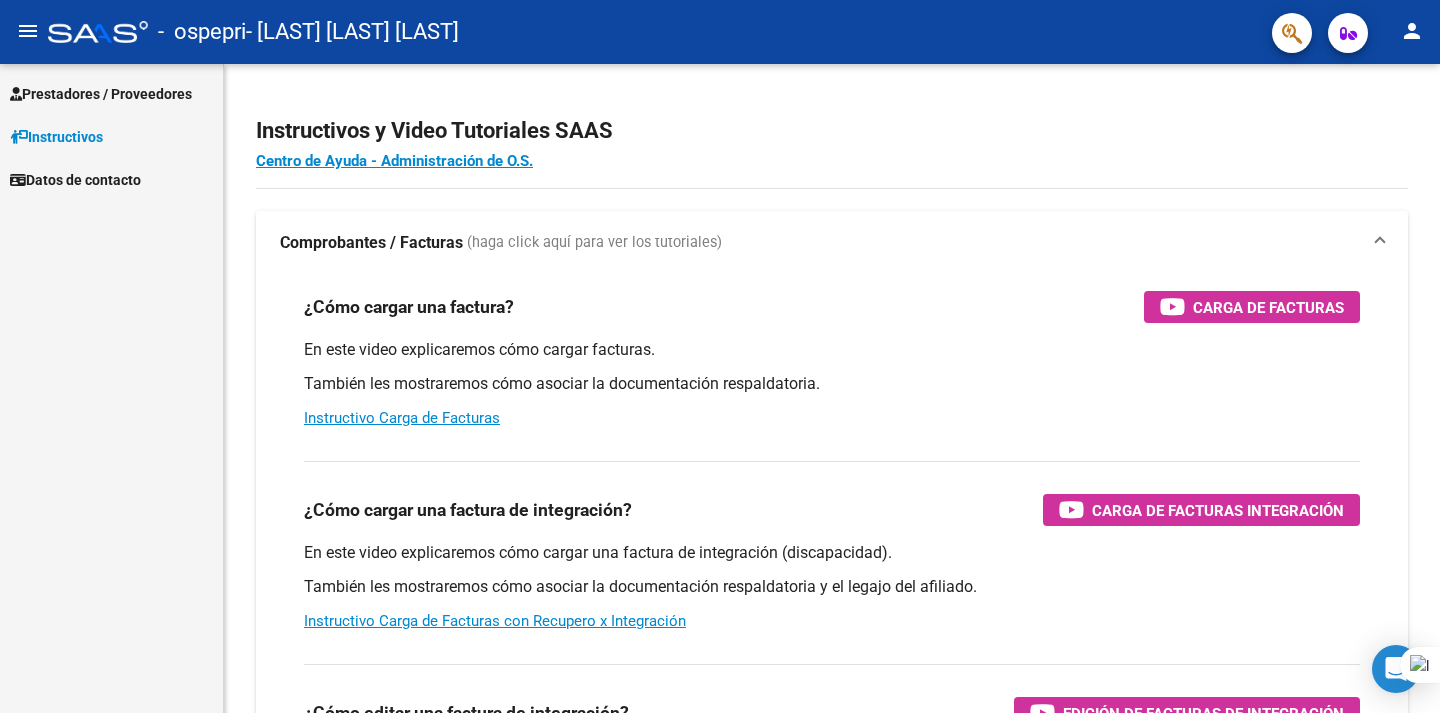 scroll, scrollTop: 0, scrollLeft: 0, axis: both 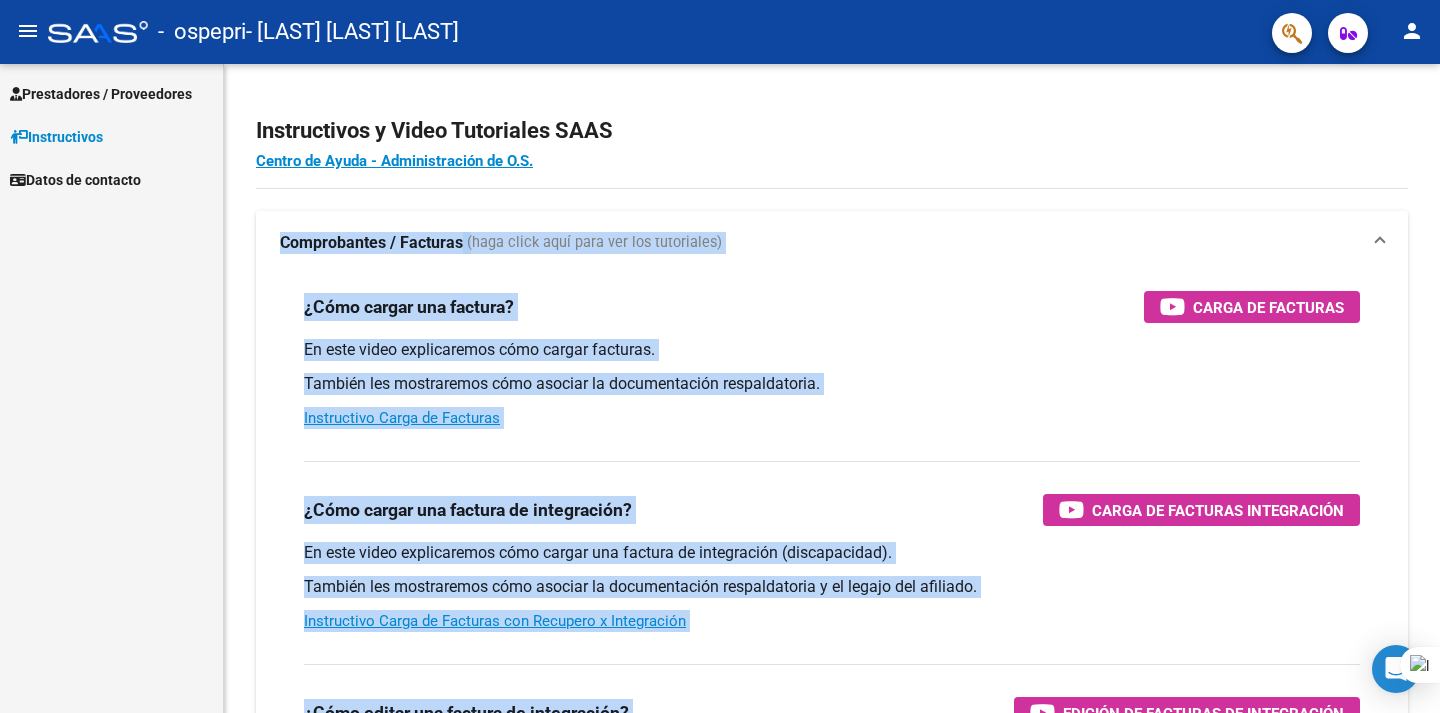 drag, startPoint x: 1433, startPoint y: 158, endPoint x: 1439, endPoint y: 114, distance: 44.407207 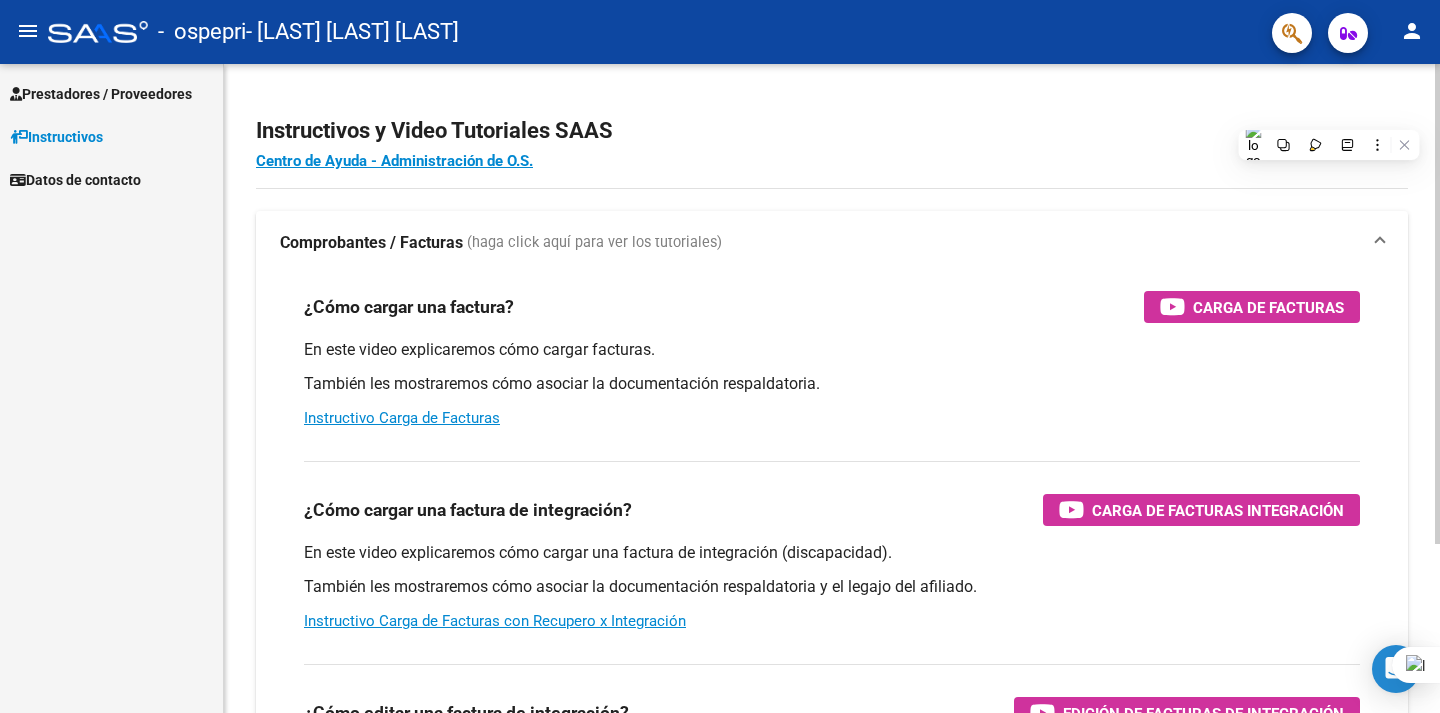 click on "Instructivos y Video Tutoriales SAAS" 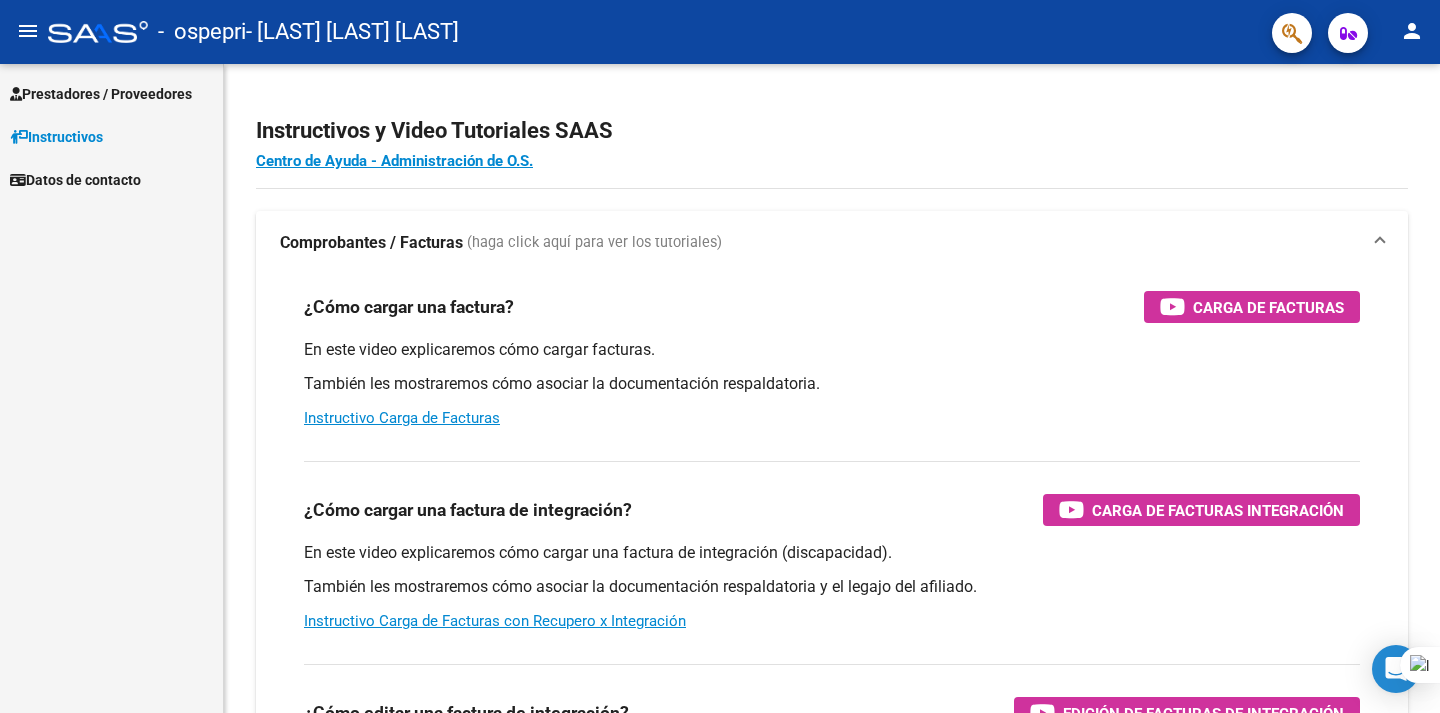 click on "-  ospepri  - [LAST] [LAST] [LAST]" 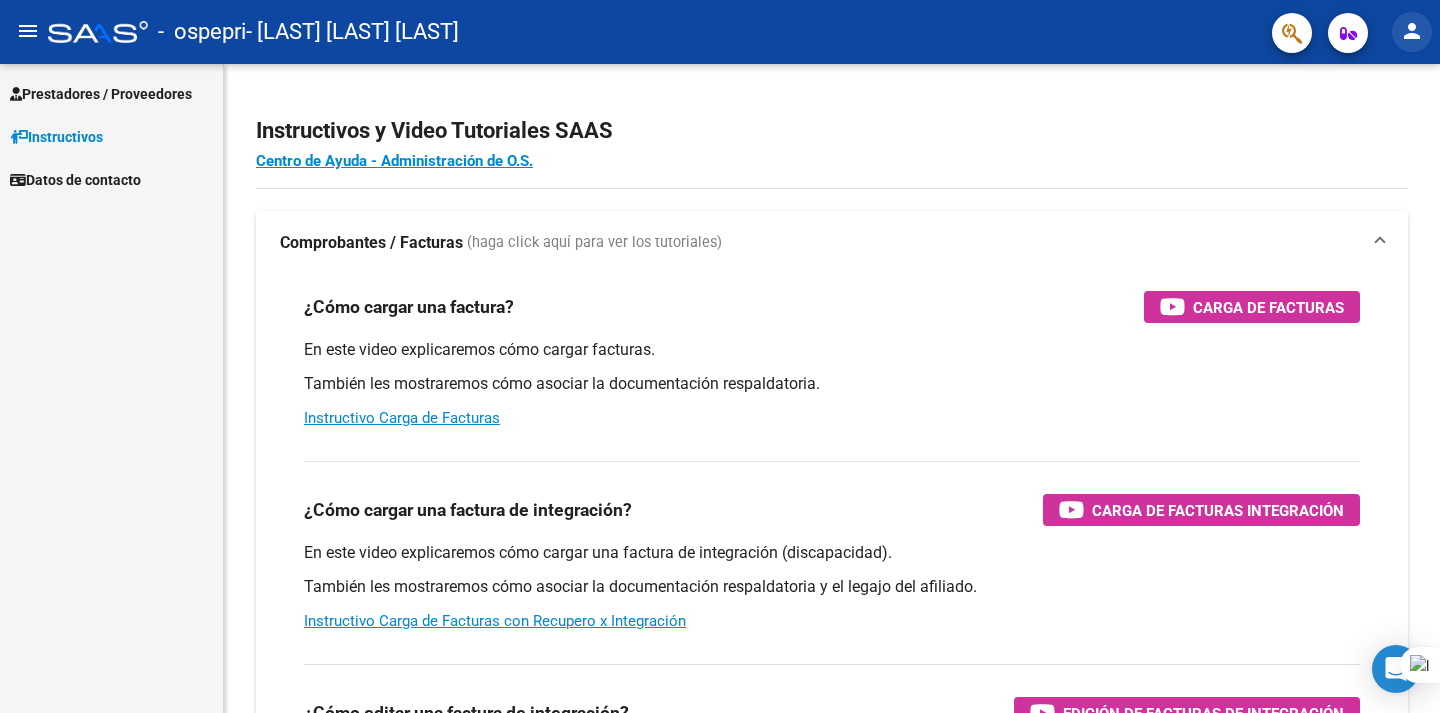 click on "person" 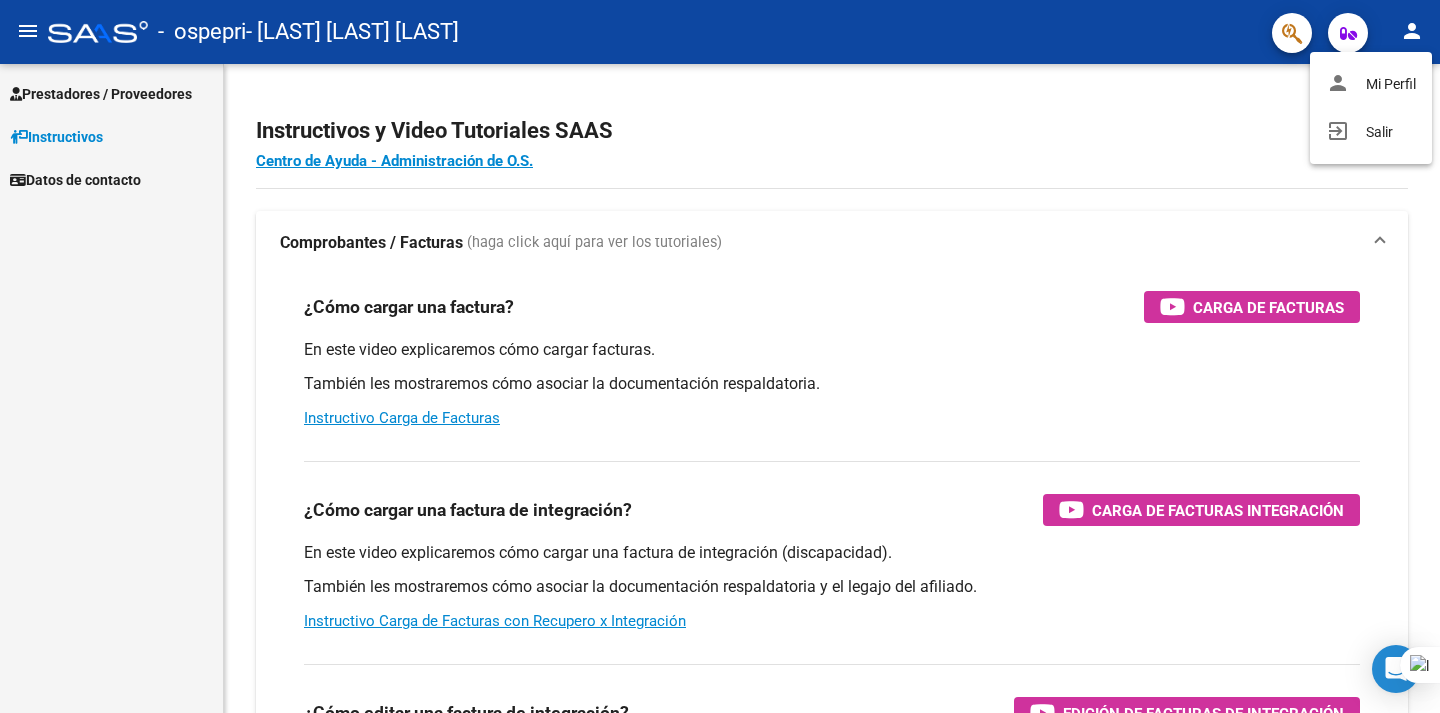click at bounding box center (720, 356) 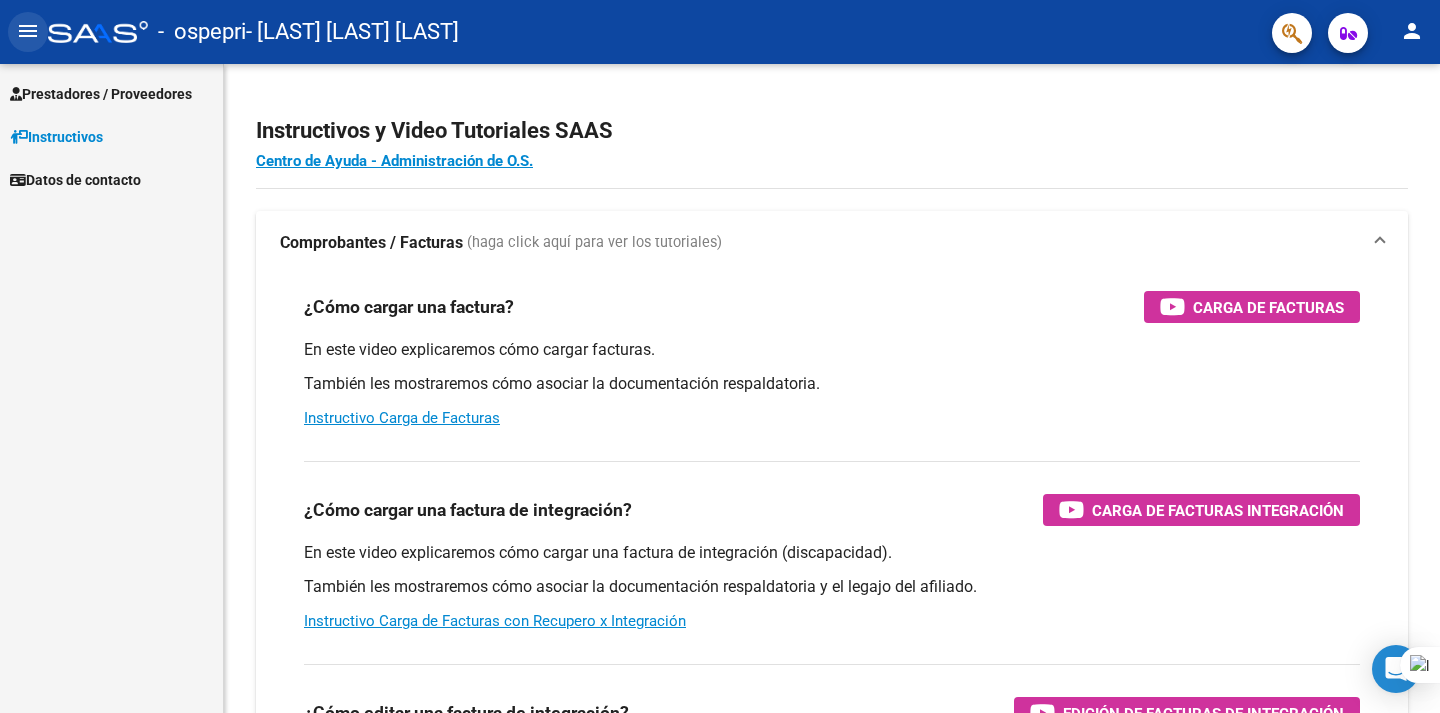 click on "menu" 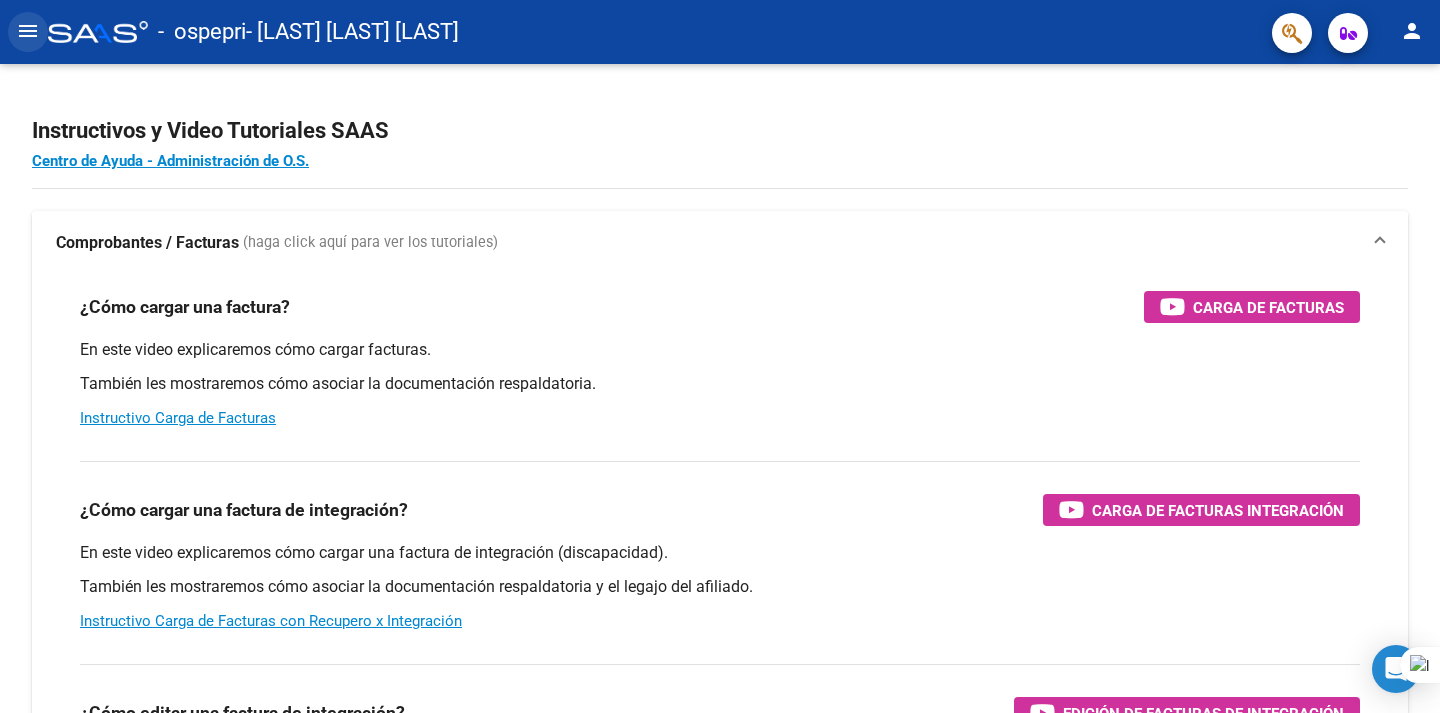 click on "menu" 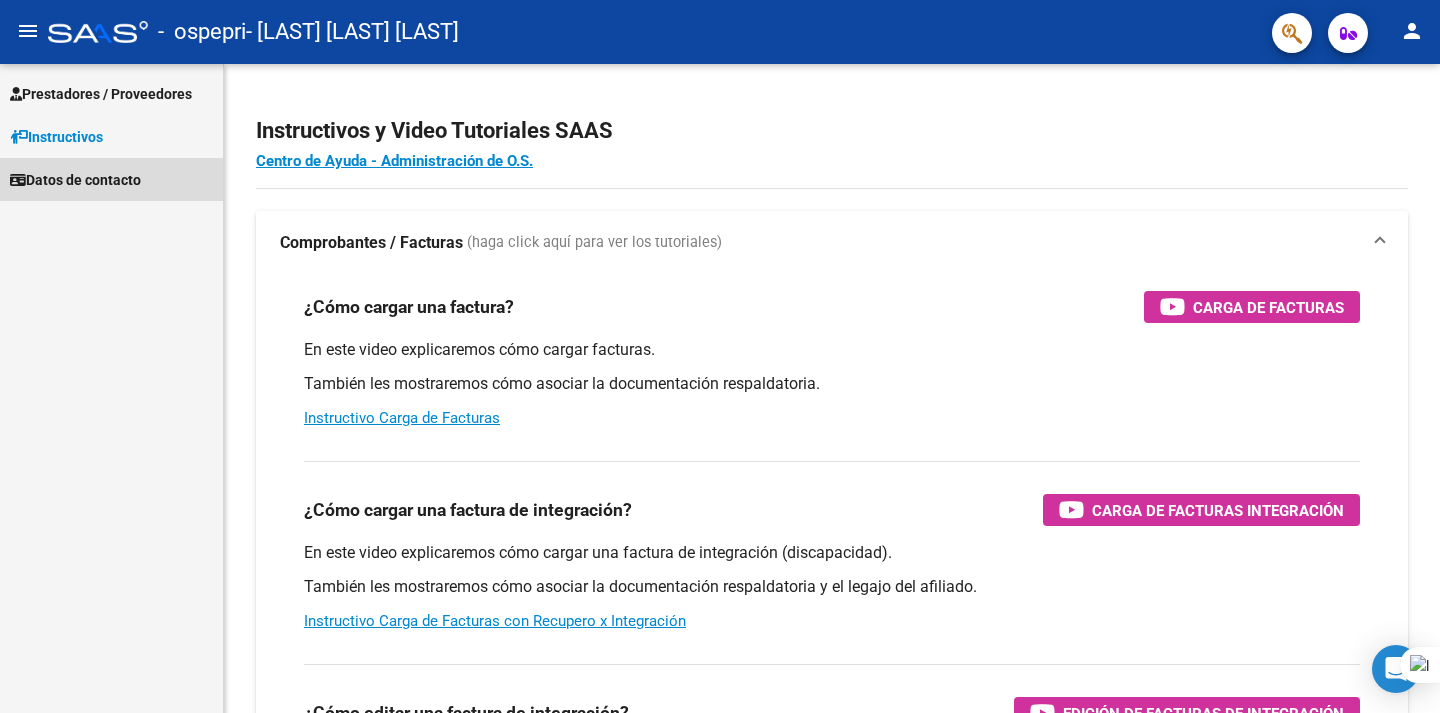 click on "Datos de contacto" at bounding box center (75, 180) 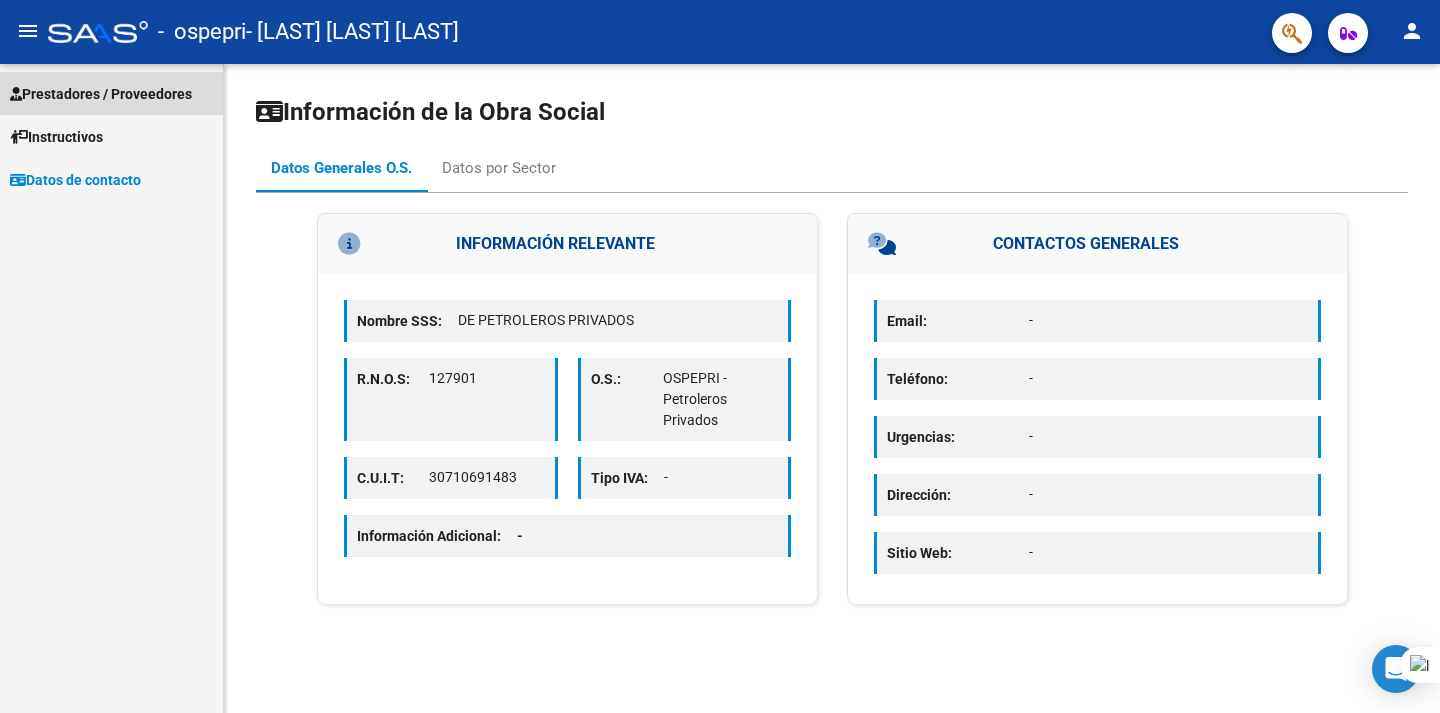 click on "Prestadores / Proveedores" at bounding box center (101, 94) 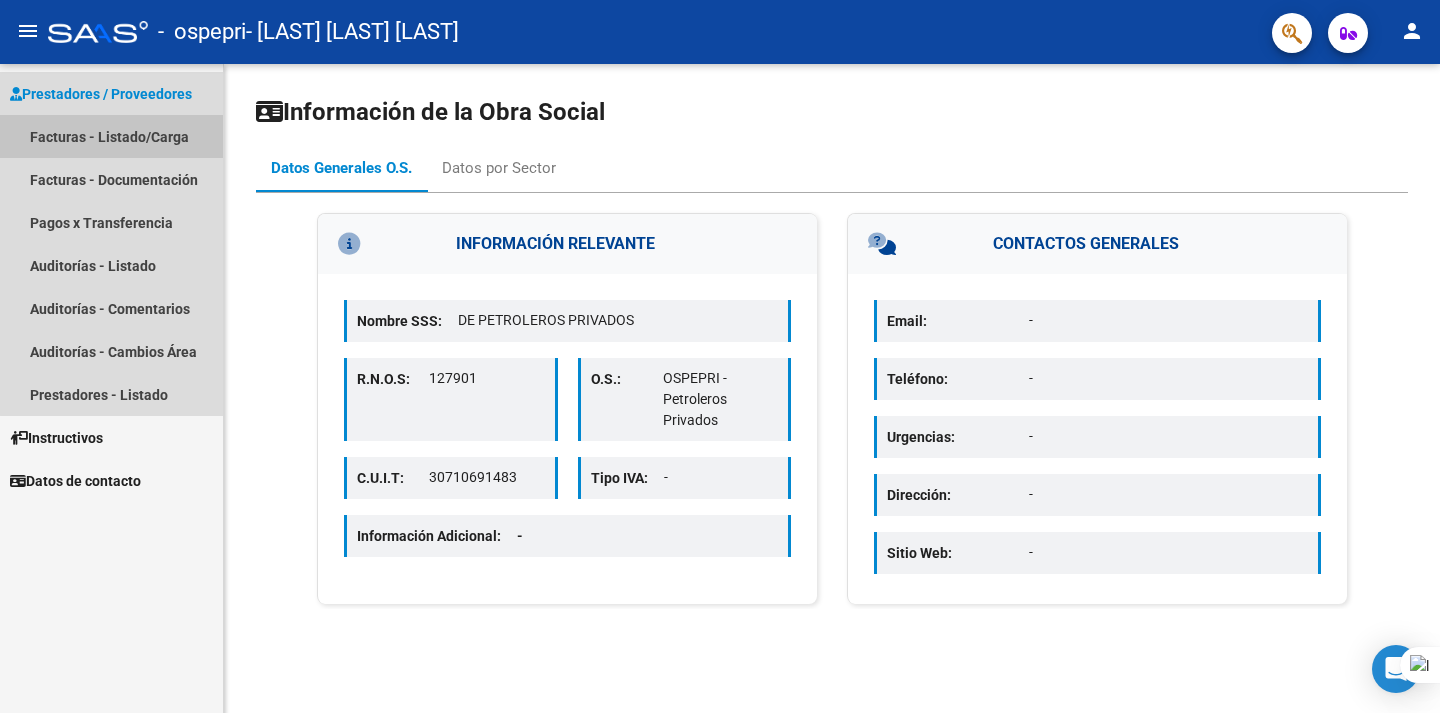 click on "Facturas - Listado/Carga" at bounding box center [111, 136] 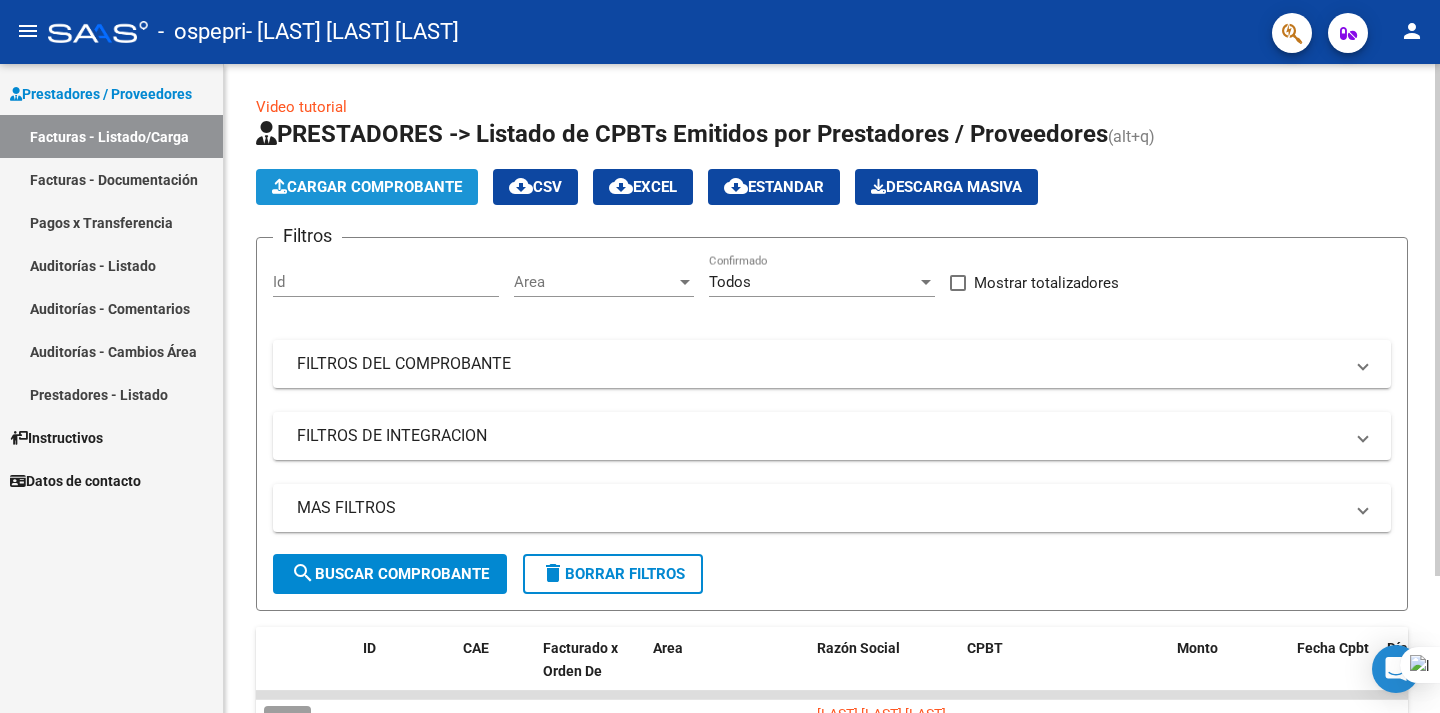 click on "Cargar Comprobante" 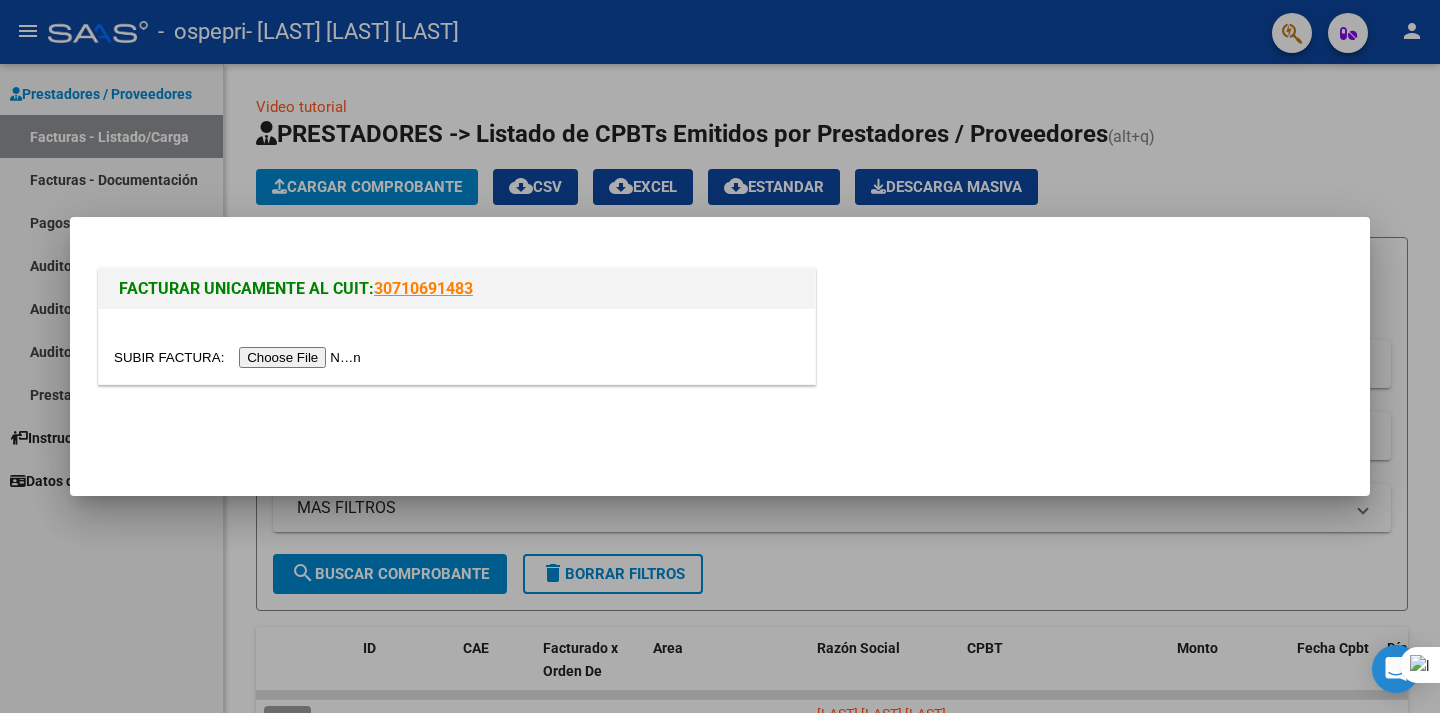 click at bounding box center (240, 357) 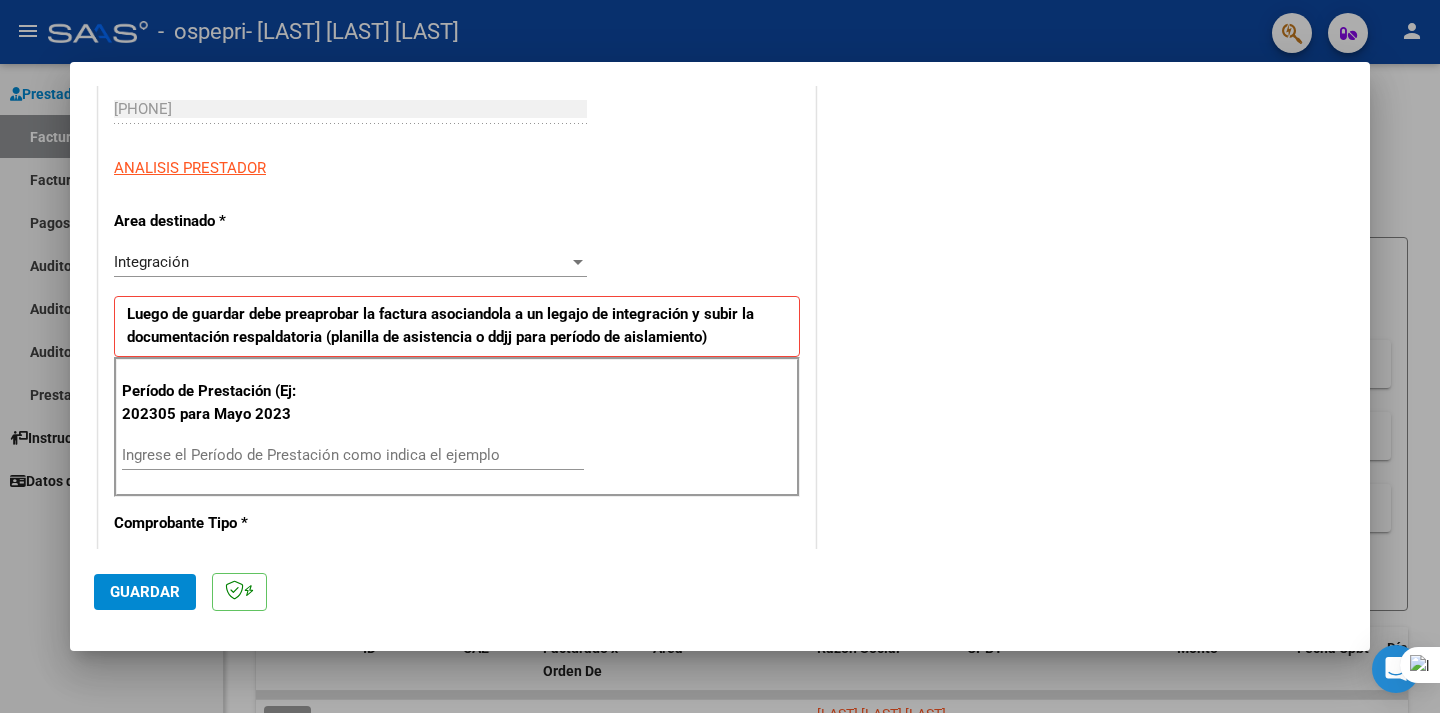 scroll, scrollTop: 318, scrollLeft: 0, axis: vertical 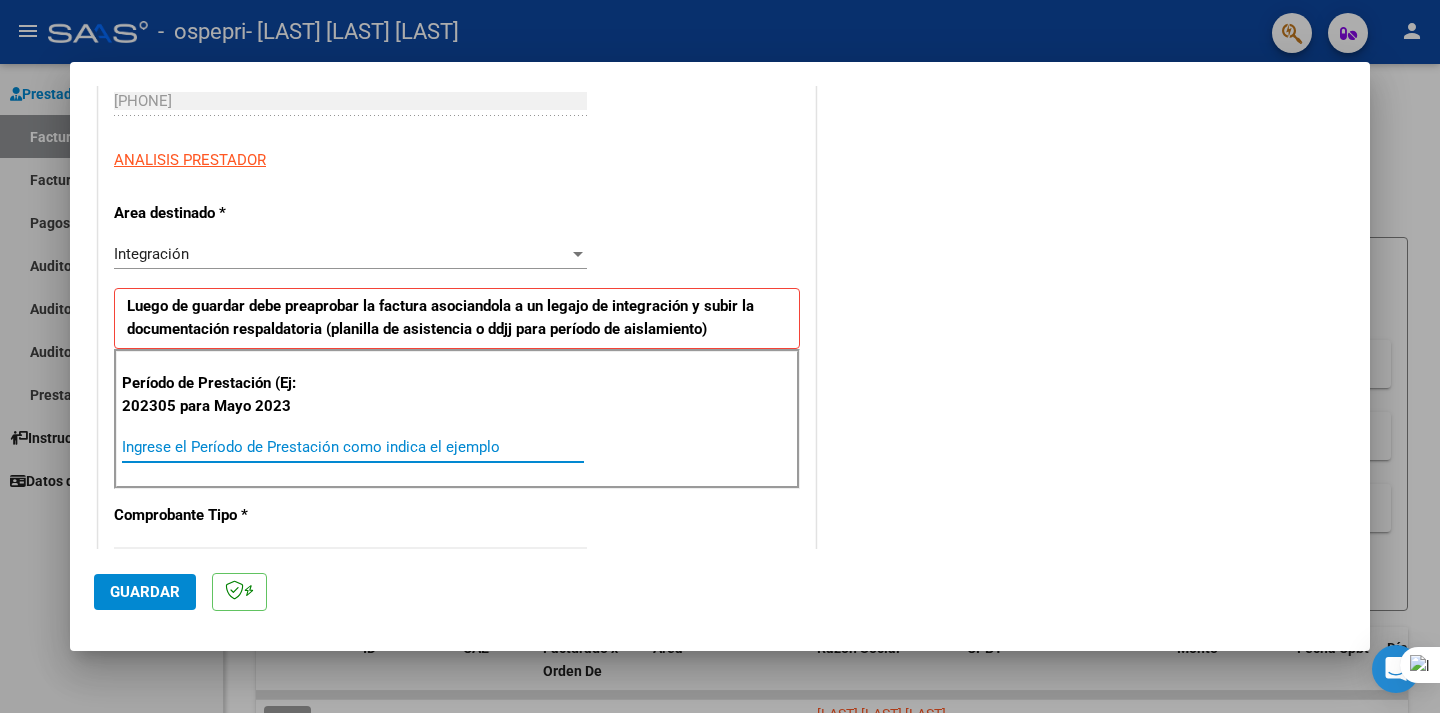 click on "Ingrese el Período de Prestación como indica el ejemplo" at bounding box center (353, 447) 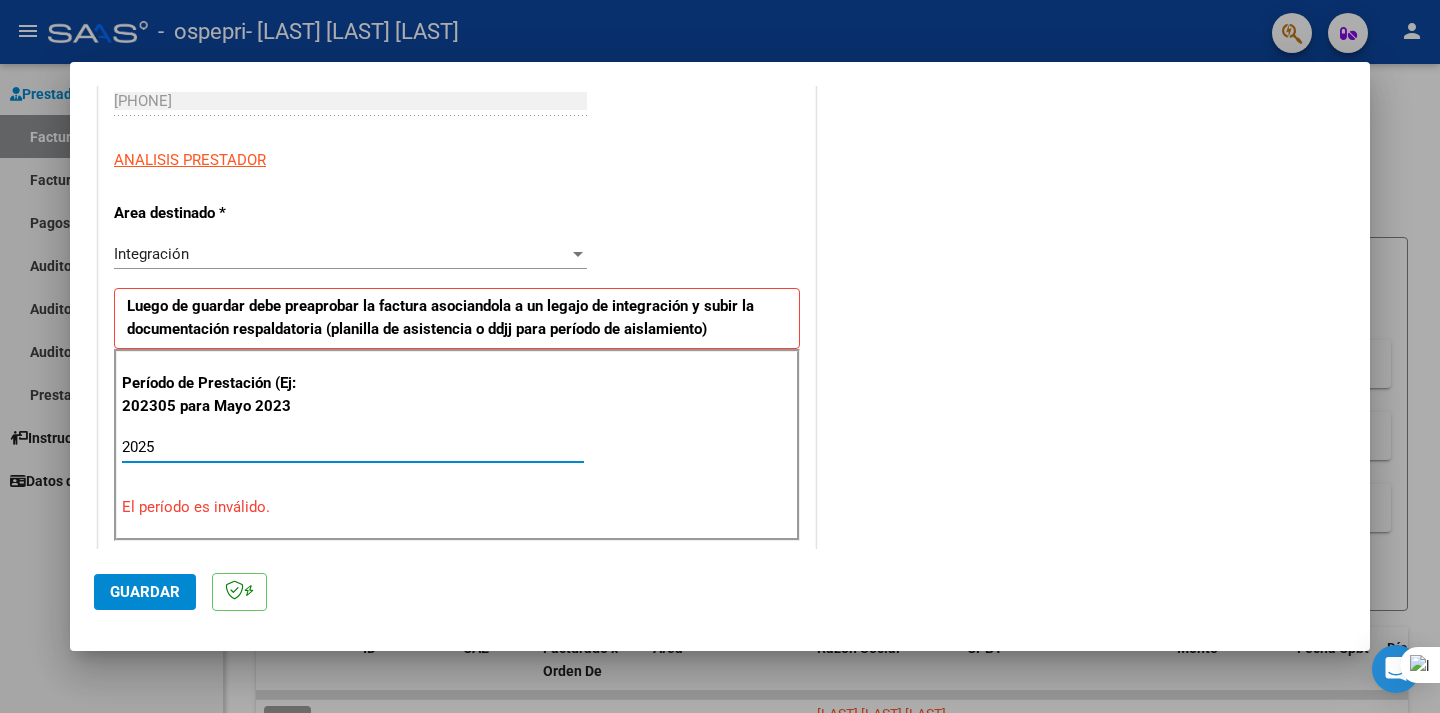 click on "2025" at bounding box center (353, 447) 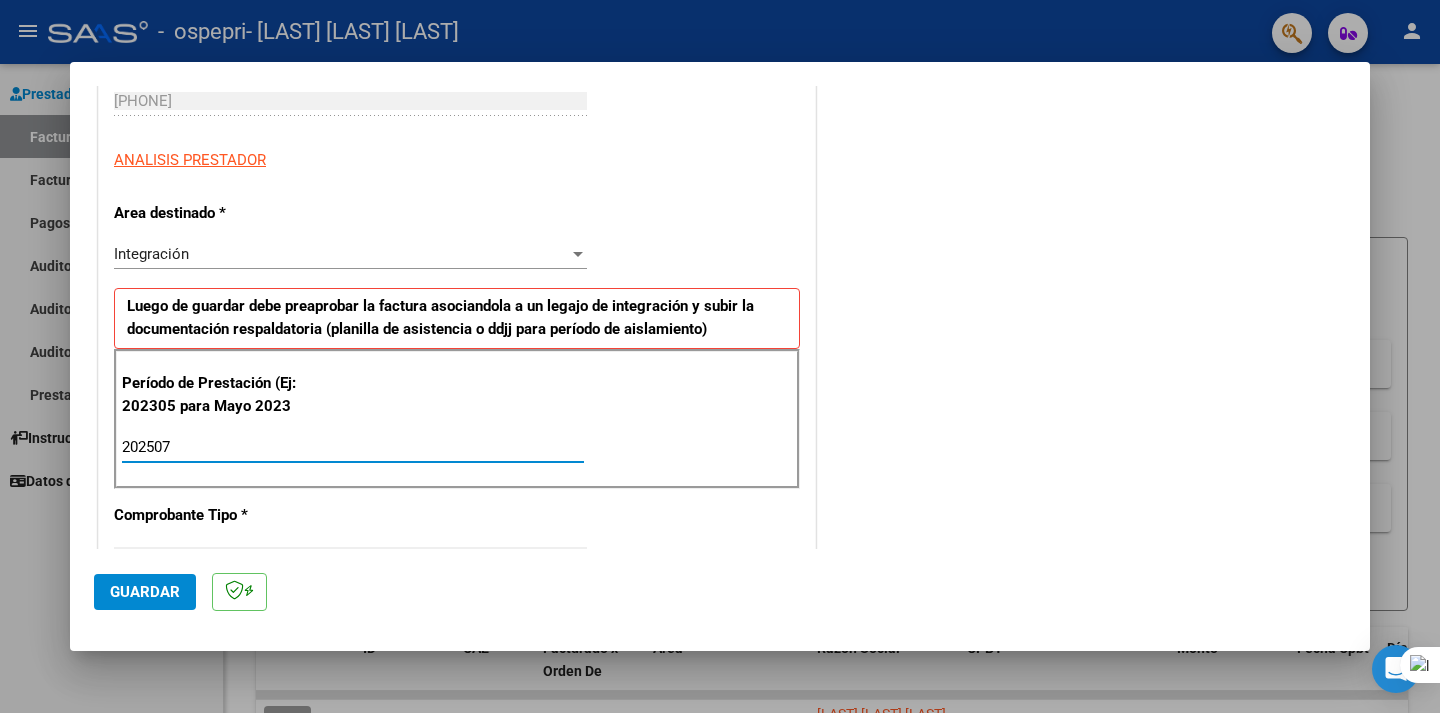 type on "202507" 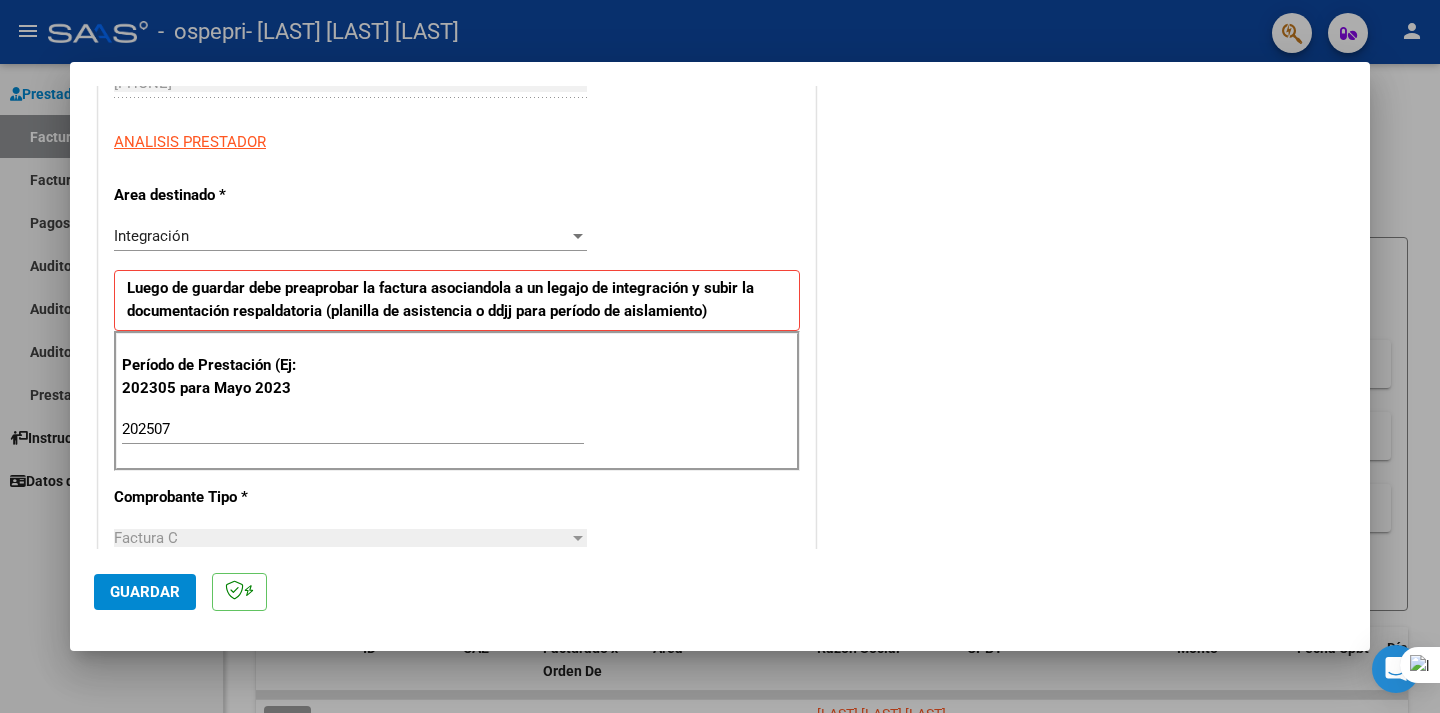 scroll, scrollTop: 334, scrollLeft: 0, axis: vertical 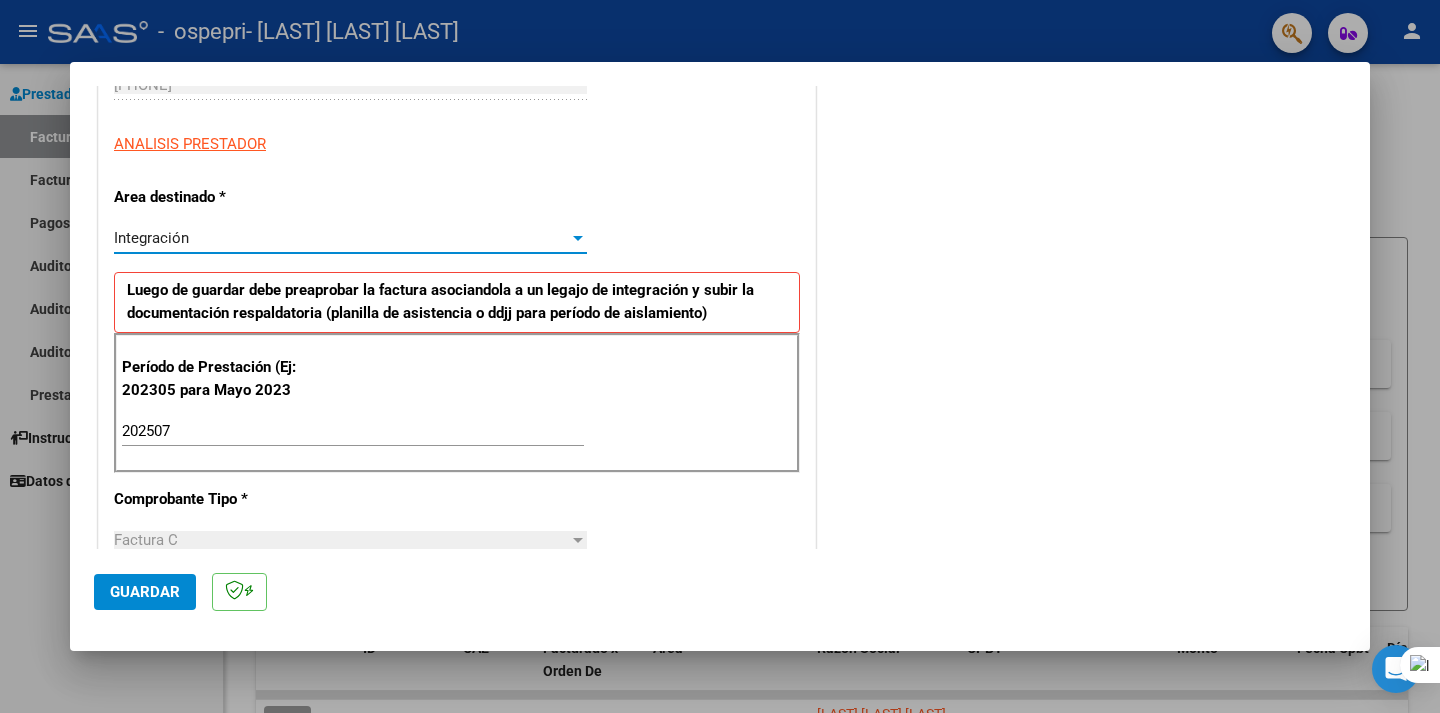 click on "Integración" at bounding box center [341, 238] 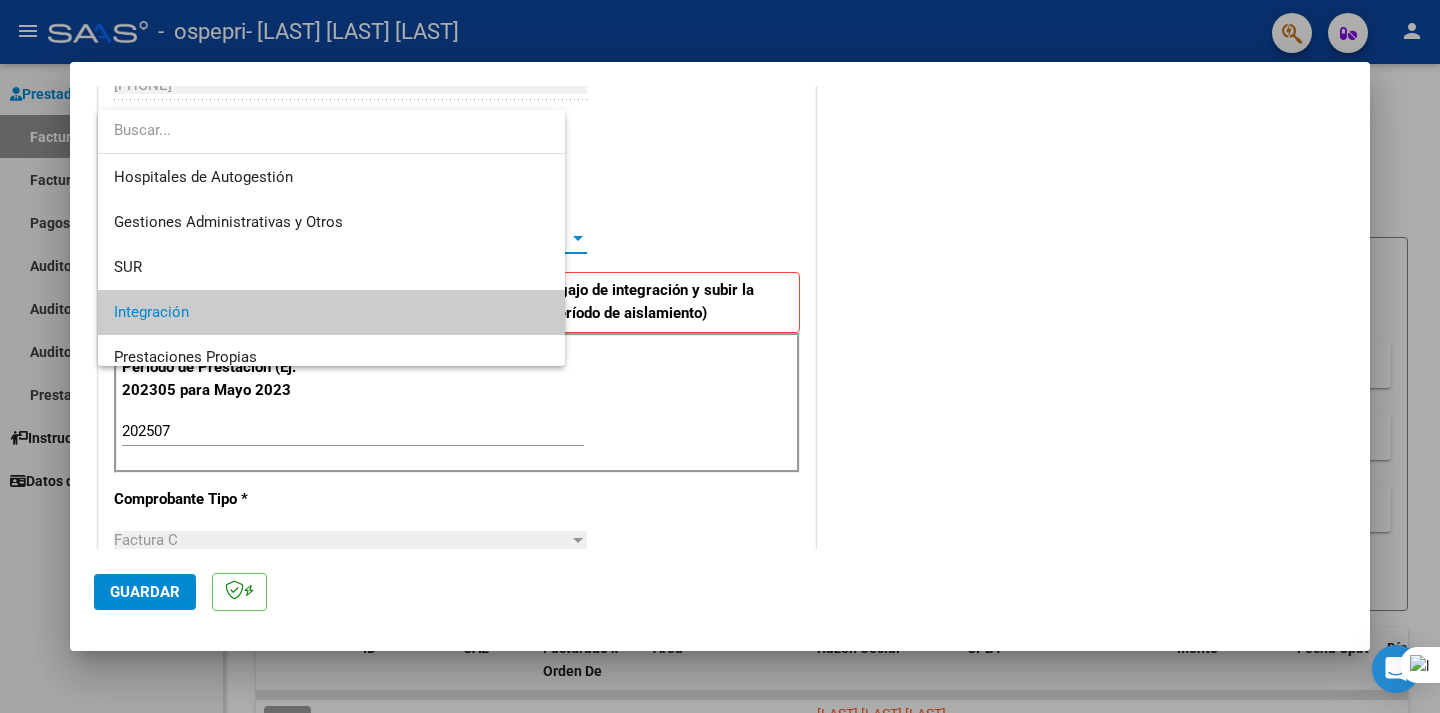 scroll, scrollTop: 74, scrollLeft: 0, axis: vertical 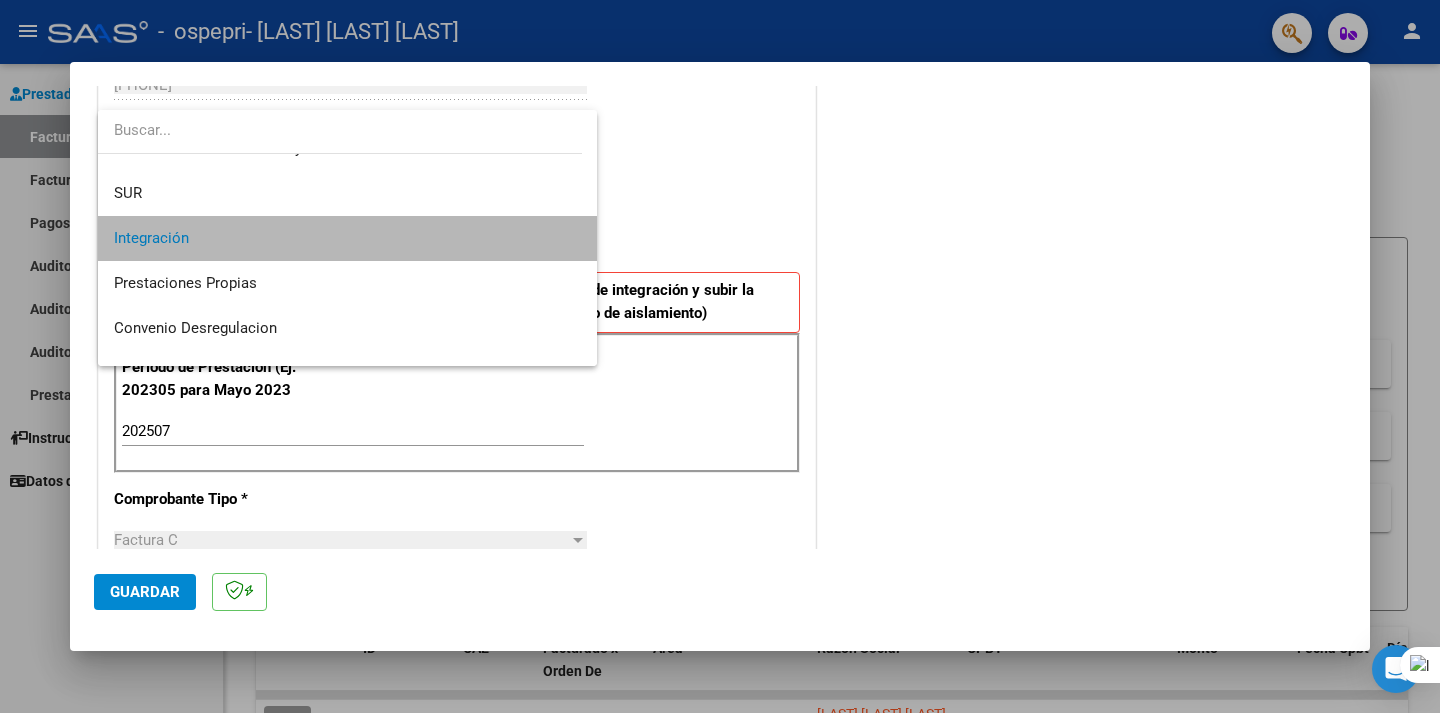 click on "Integración" at bounding box center [347, 238] 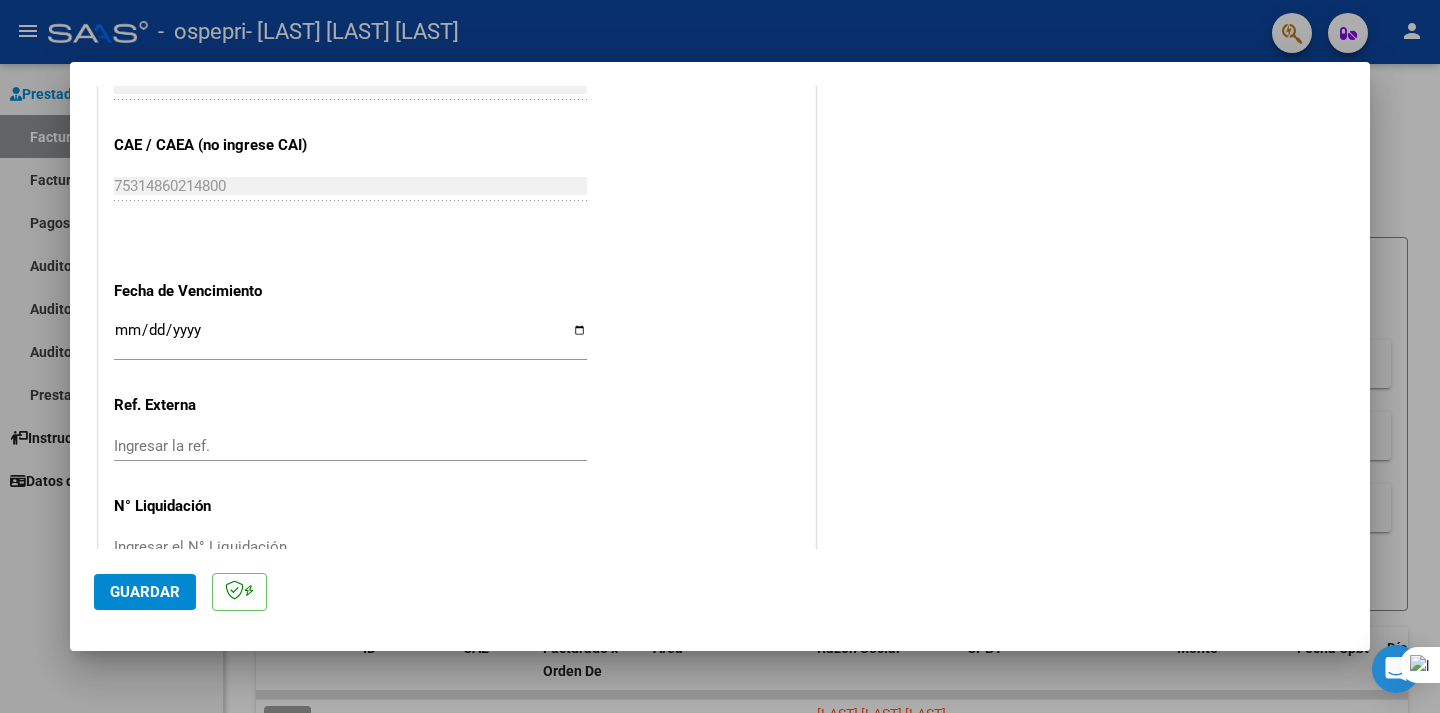 scroll, scrollTop: 1225, scrollLeft: 0, axis: vertical 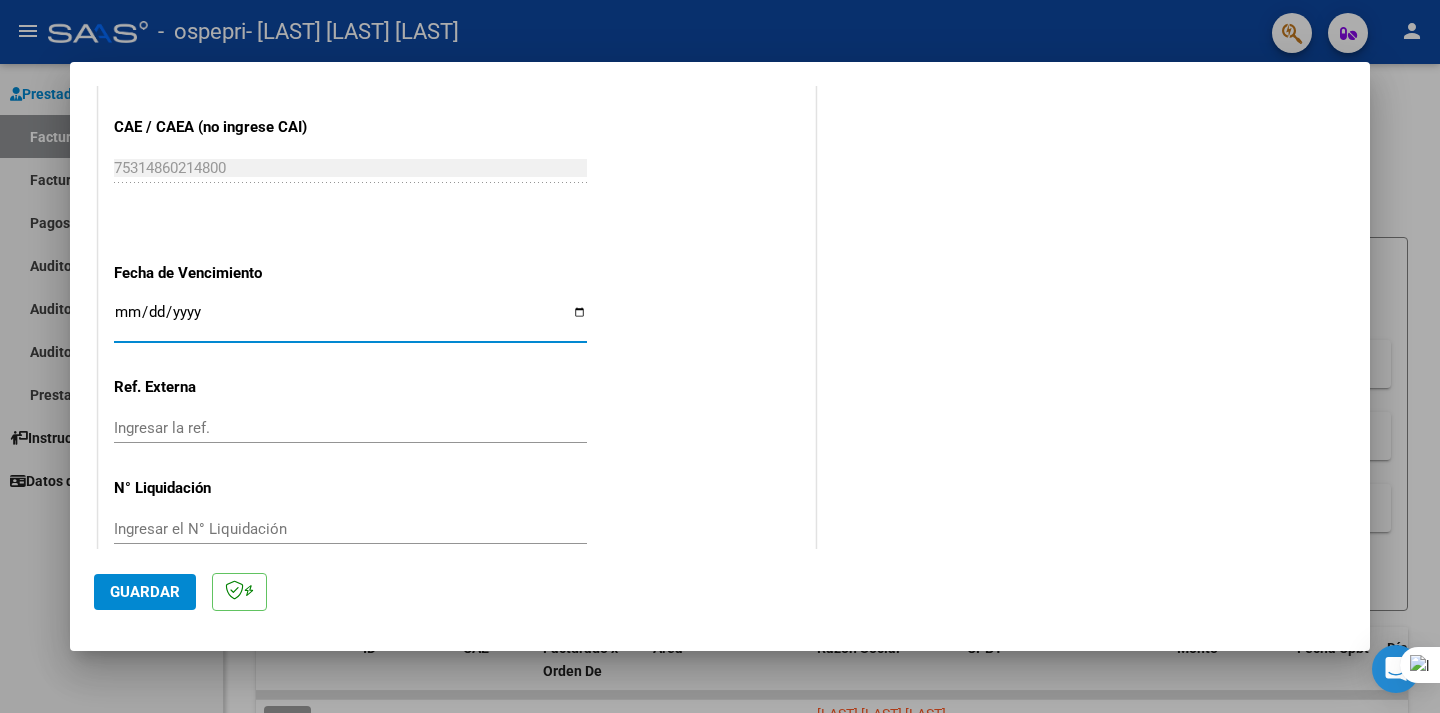 click on "Ingresar la fecha" at bounding box center [350, 320] 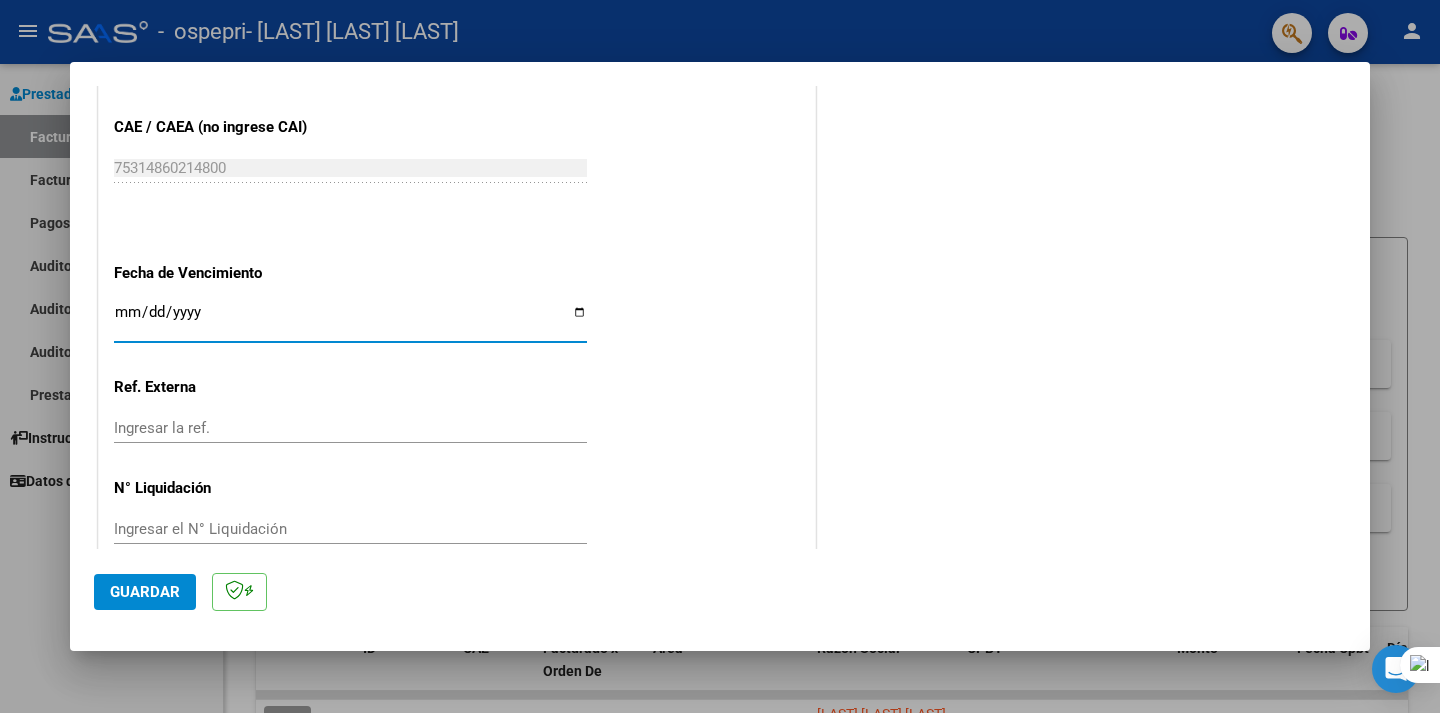 click on "Ingresar la fecha" at bounding box center (350, 320) 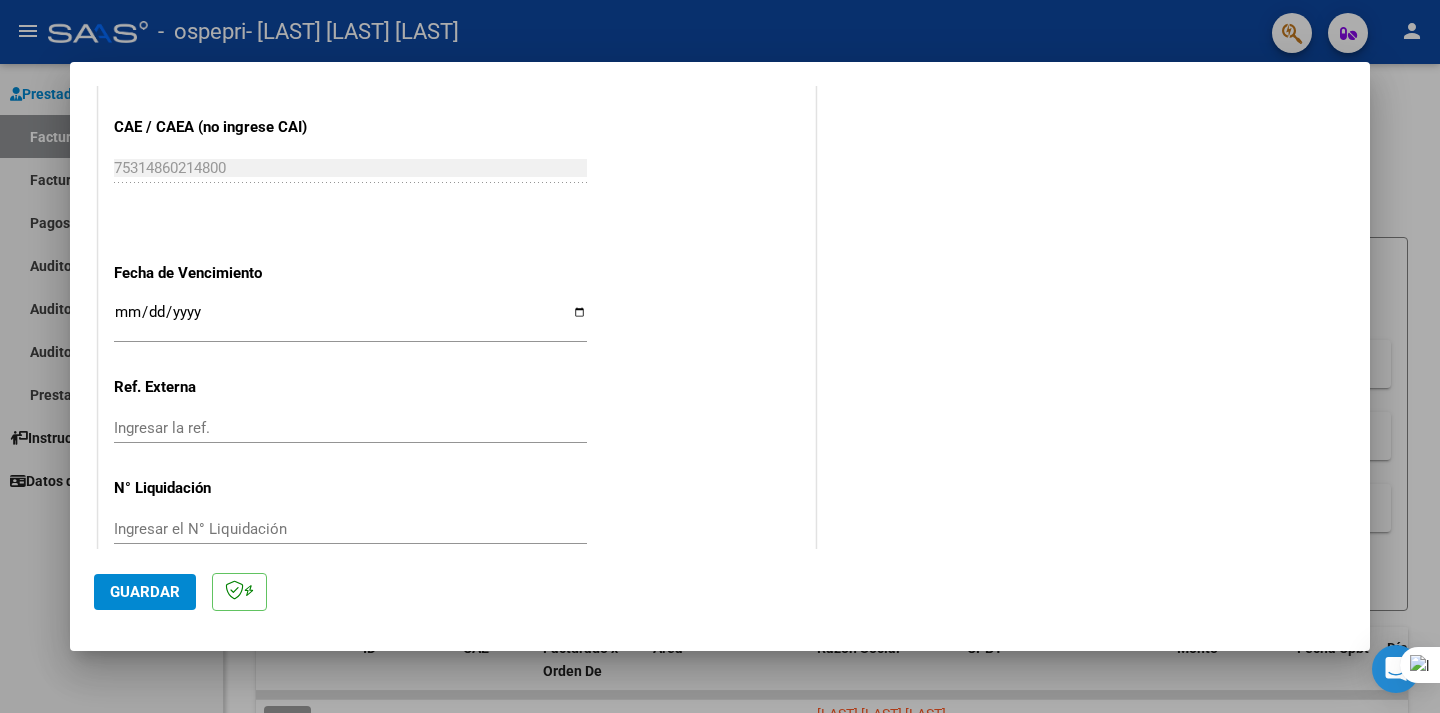 click on "CUIT  *  [PHONE] Ingresar CUIT  ANALISIS PRESTADOR  Area destinado * Integración Seleccionar Area Luego de guardar debe preaprobar la factura asociandola a un legajo de integración y subir la documentación respaldatoria (planilla de asistencia o ddjj para período de aislamiento)  Período de Prestación (Ej: 202305 para Mayo 2023    202507 Ingrese el Período de Prestación como indica el ejemplo  Comprobante Tipo * Factura C Seleccionar Tipo Punto de Venta  *  2 Ingresar el Nro.  Número  *  105 Ingresar el Nro.  Monto  *  $ 369.184,78 Ingresar el monto  Fecha del Cpbt.  *  [DATE] Ingresar la fecha  CAE / CAEA (no ingrese CAI)    75314860214800 Ingresar el CAE o CAEA (no ingrese CAI)  Fecha de Vencimiento    Ingresar la fecha  Ref. Externa    Ingresar la ref.  N° Liquidación    Ingresar el N° Liquidación" at bounding box center (457, -156) 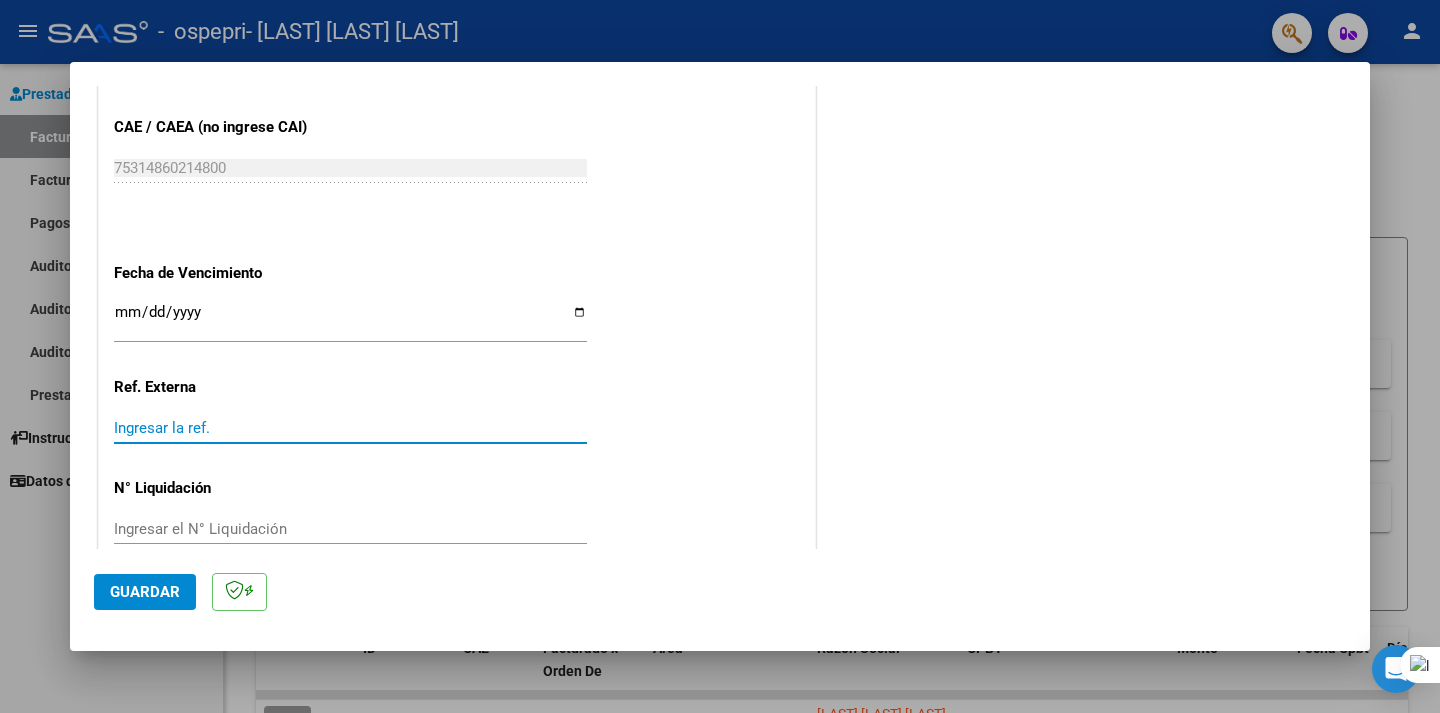 click on "Ingresar la ref." at bounding box center [350, 428] 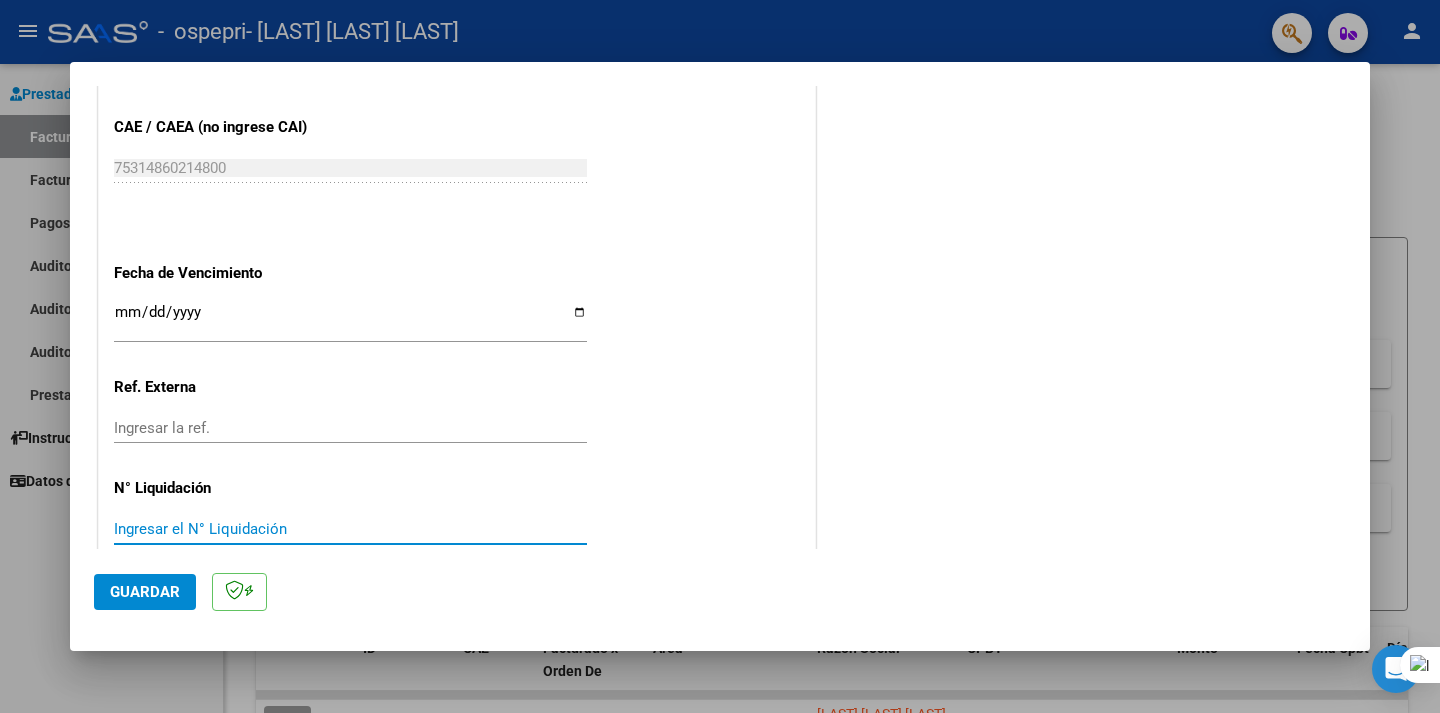 click on "Ingresar el N° Liquidación" at bounding box center (350, 529) 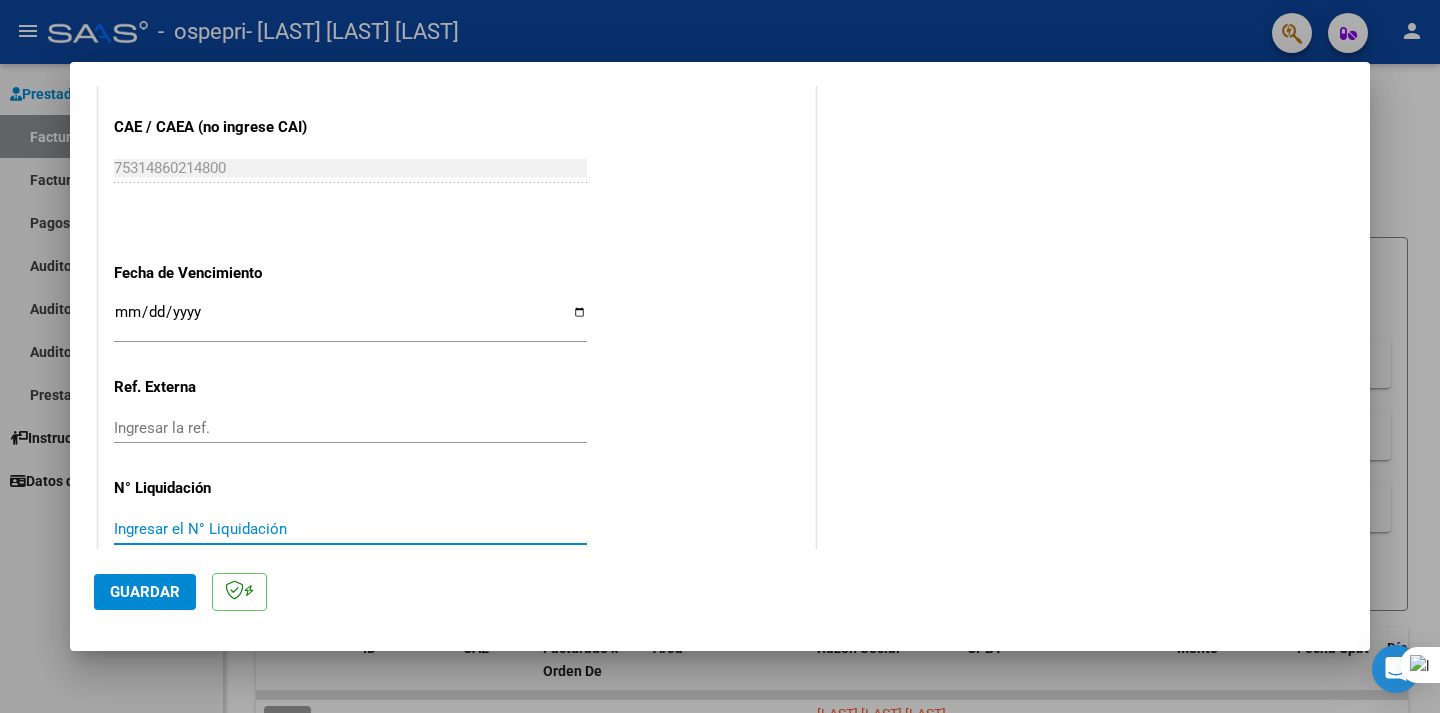 paste on "264644" 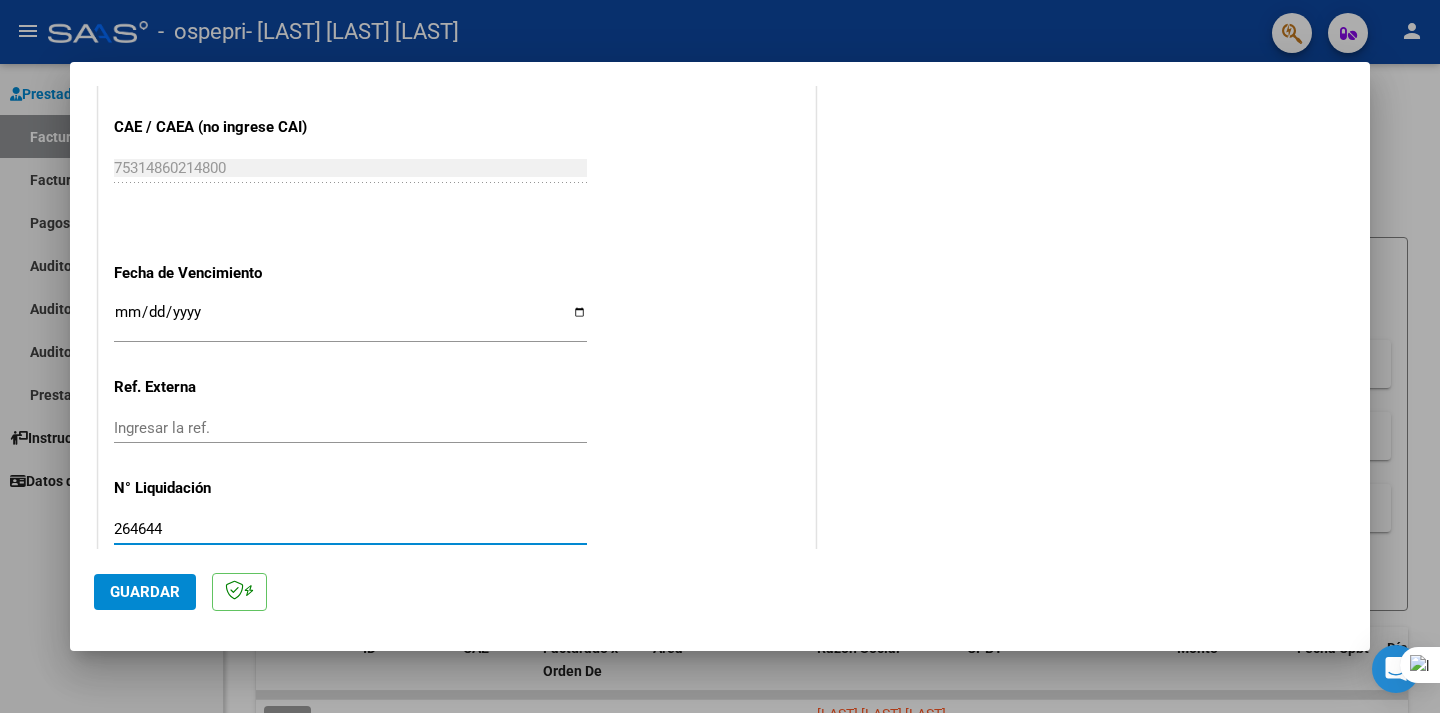 type on "264644" 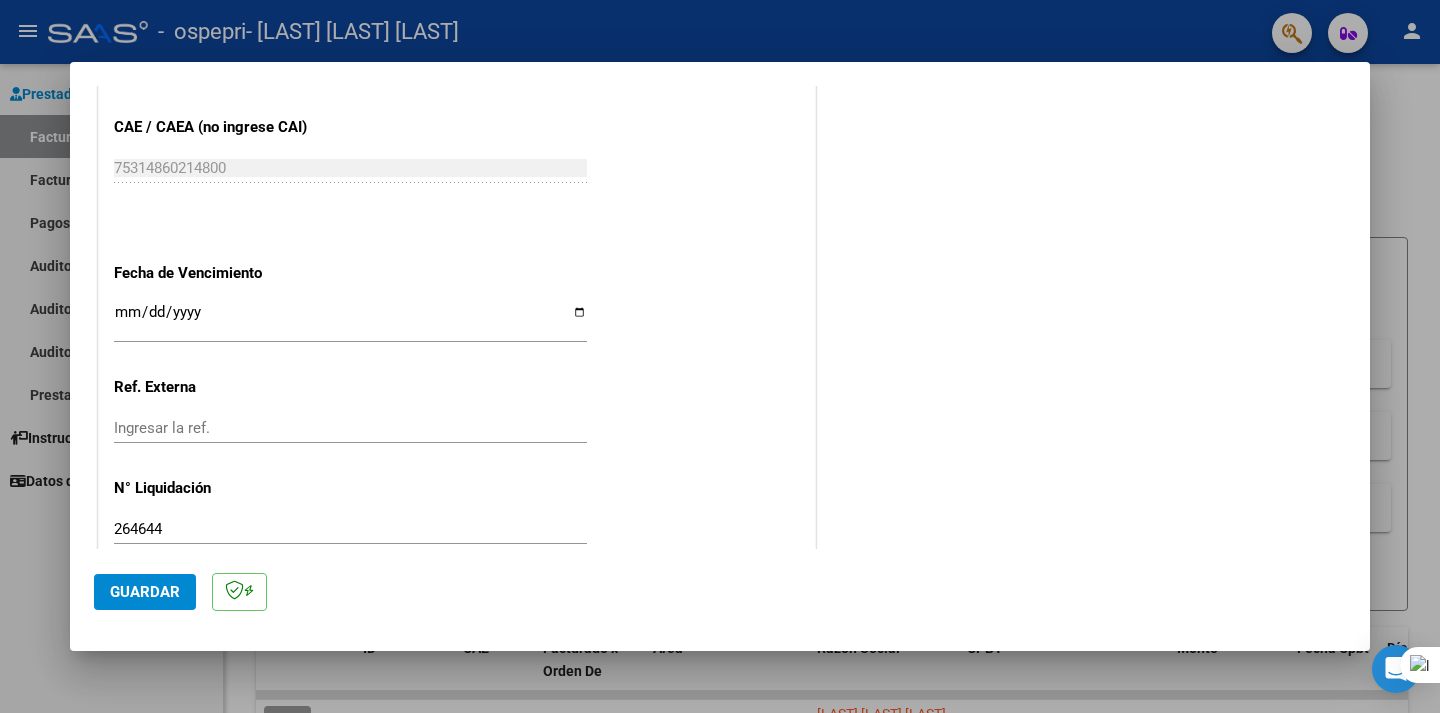 click on "CUIT  *  [PHONE] Ingresar CUIT  ANALISIS PRESTADOR  Area destinado * Integración Seleccionar Area Luego de guardar debe preaprobar la factura asociandola a un legajo de integración y subir la documentación respaldatoria (planilla de asistencia o ddjj para período de aislamiento)  Período de Prestación (Ej: 202305 para Mayo 2023    202507 Ingrese el Período de Prestación como indica el ejemplo  Comprobante Tipo * Factura C Seleccionar Tipo Punto de Venta  *  2 Ingresar el Nro.  Número  *  105 Ingresar el Nro.  Monto  *  $ 369.184,78 Ingresar el monto  Fecha del Cpbt.  *  [DATE] Ingresar la fecha  CAE / CAEA (no ingrese CAI)    75314860214800 Ingresar el CAE o CAEA (no ingrese CAI)  Fecha de Vencimiento    Ingresar la fecha  Ref. Externa    Ingresar la ref.  N° Liquidación    264644 Ingresar el N° Liquidación" at bounding box center [457, -156] 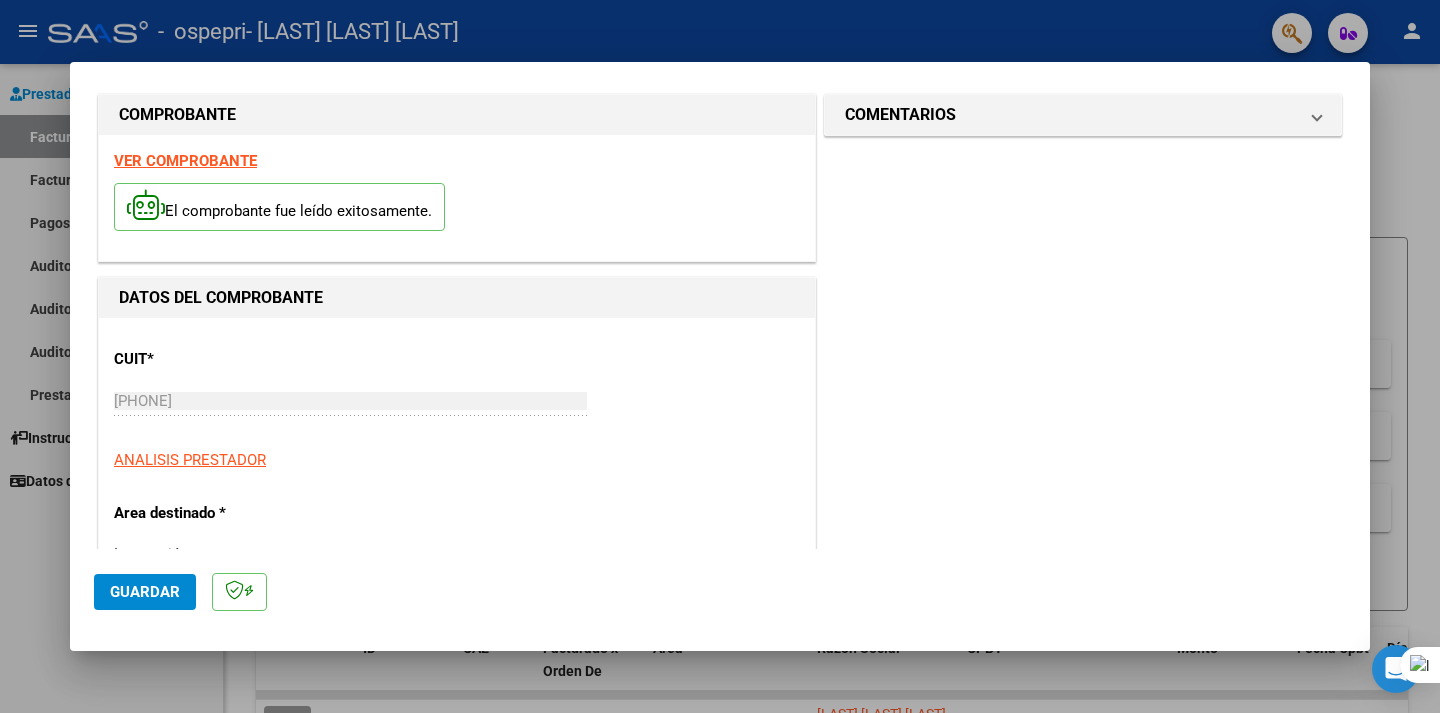 scroll, scrollTop: 26, scrollLeft: 0, axis: vertical 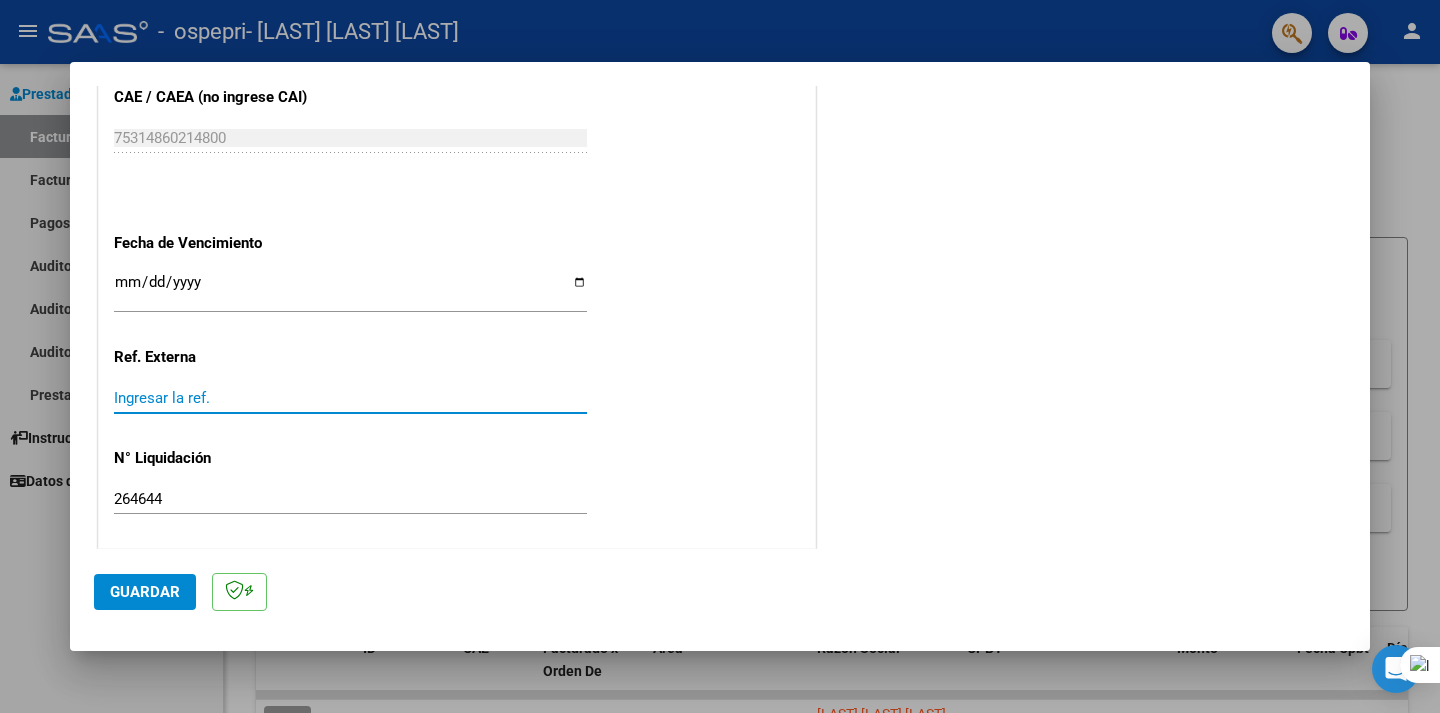 click on "Ingresar la ref." at bounding box center [350, 398] 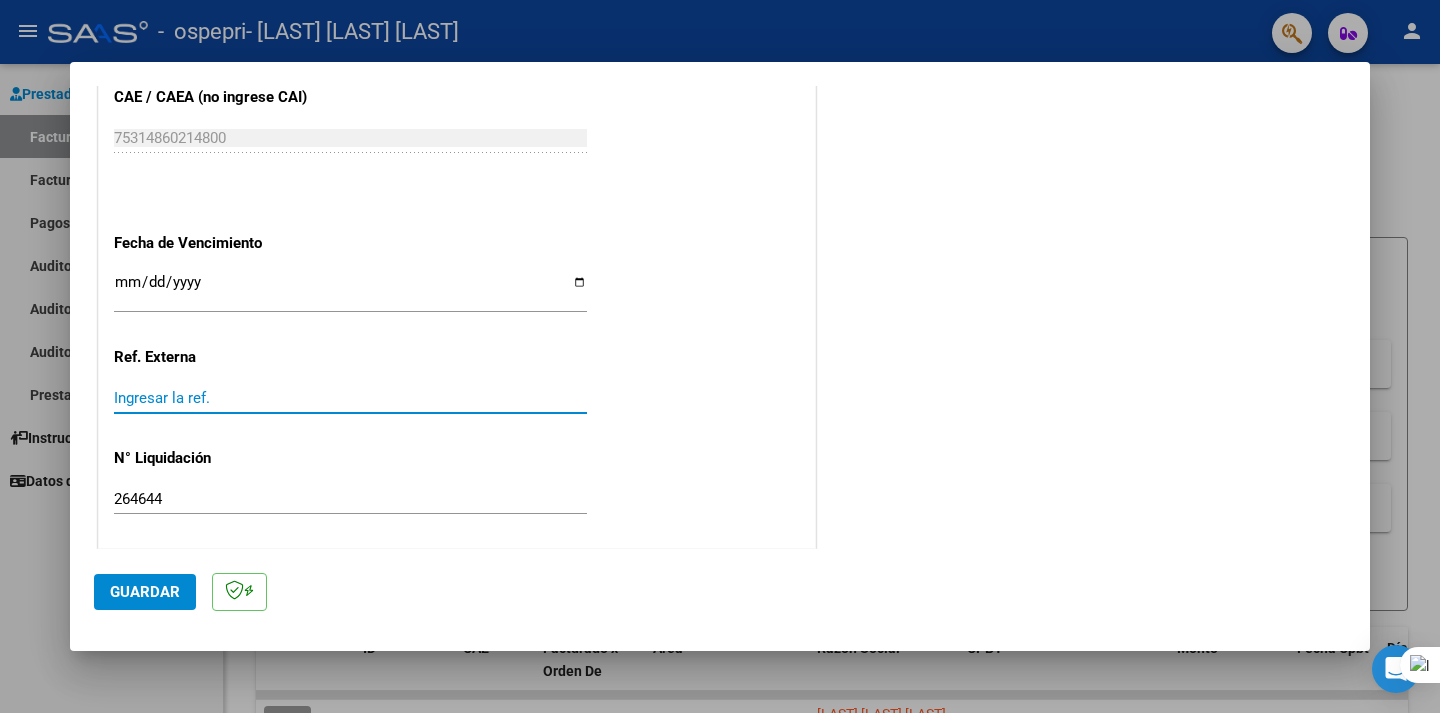 click on "Ingresar la ref." at bounding box center [350, 398] 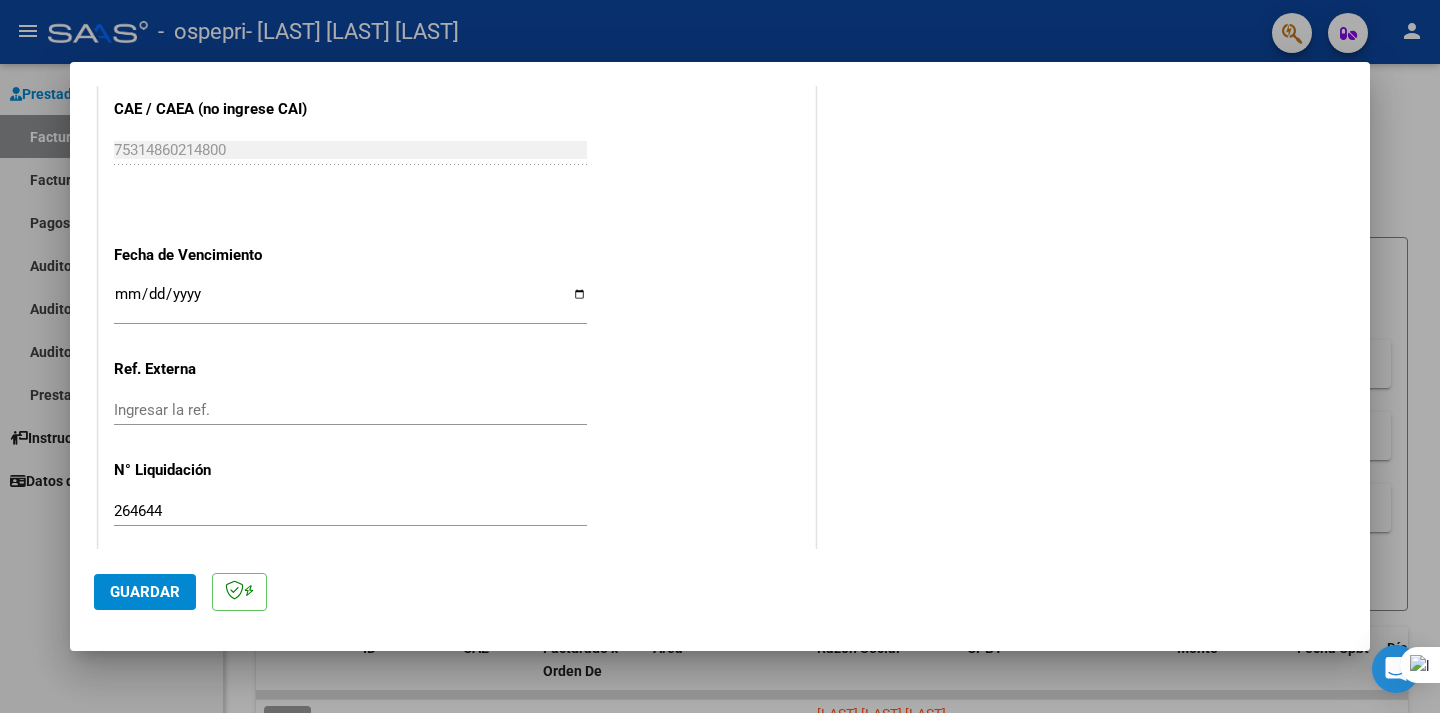 scroll, scrollTop: 1255, scrollLeft: 0, axis: vertical 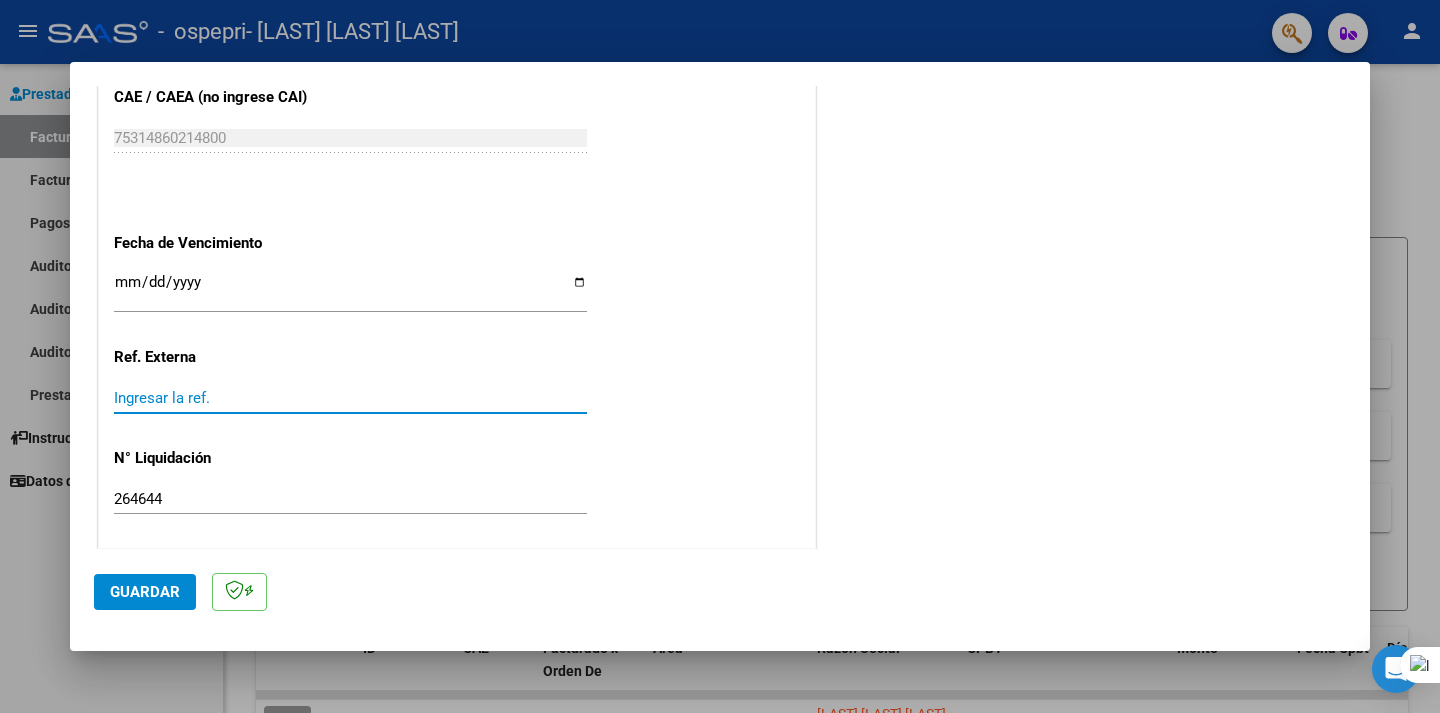 click on "Ingresar la ref." at bounding box center (350, 398) 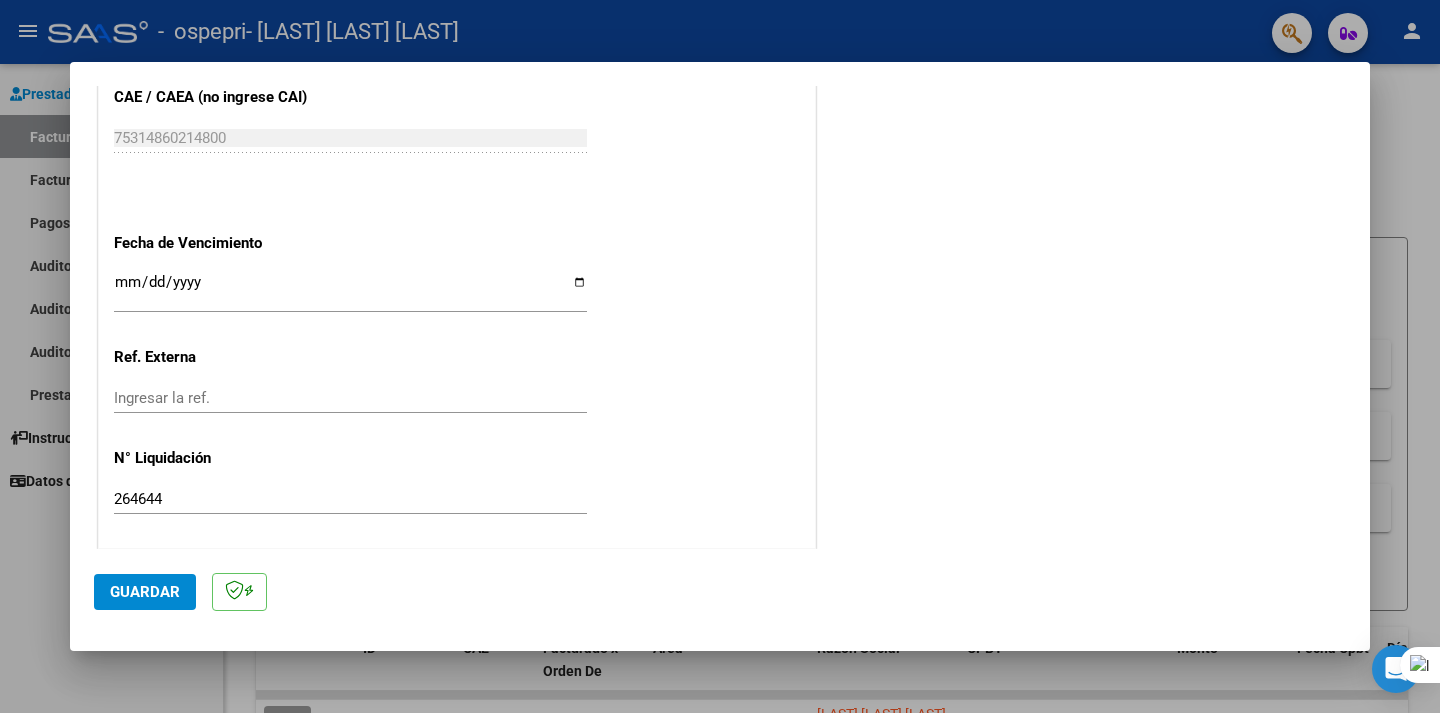 click on "CUIT  *  [PHONE] Ingresar CUIT  ANALISIS PRESTADOR  Area destinado * Integración Seleccionar Area Luego de guardar debe preaprobar la factura asociandola a un legajo de integración y subir la documentación respaldatoria (planilla de asistencia o ddjj para período de aislamiento)  Período de Prestación (Ej: 202305 para Mayo 2023    202507 Ingrese el Período de Prestación como indica el ejemplo  Comprobante Tipo * Factura C Seleccionar Tipo Punto de Venta  *  2 Ingresar el Nro.  Número  *  105 Ingresar el Nro.  Monto  *  $ 369.184,78 Ingresar el monto  Fecha del Cpbt.  *  [DATE] Ingresar la fecha  CAE / CAEA (no ingrese CAI)    75314860214800 Ingresar el CAE o CAEA (no ingrese CAI)  Fecha de Vencimiento    Ingresar la fecha  Ref. Externa    Ingresar la ref.  N° Liquidación    264644 Ingresar el N° Liquidación" at bounding box center [457, -186] 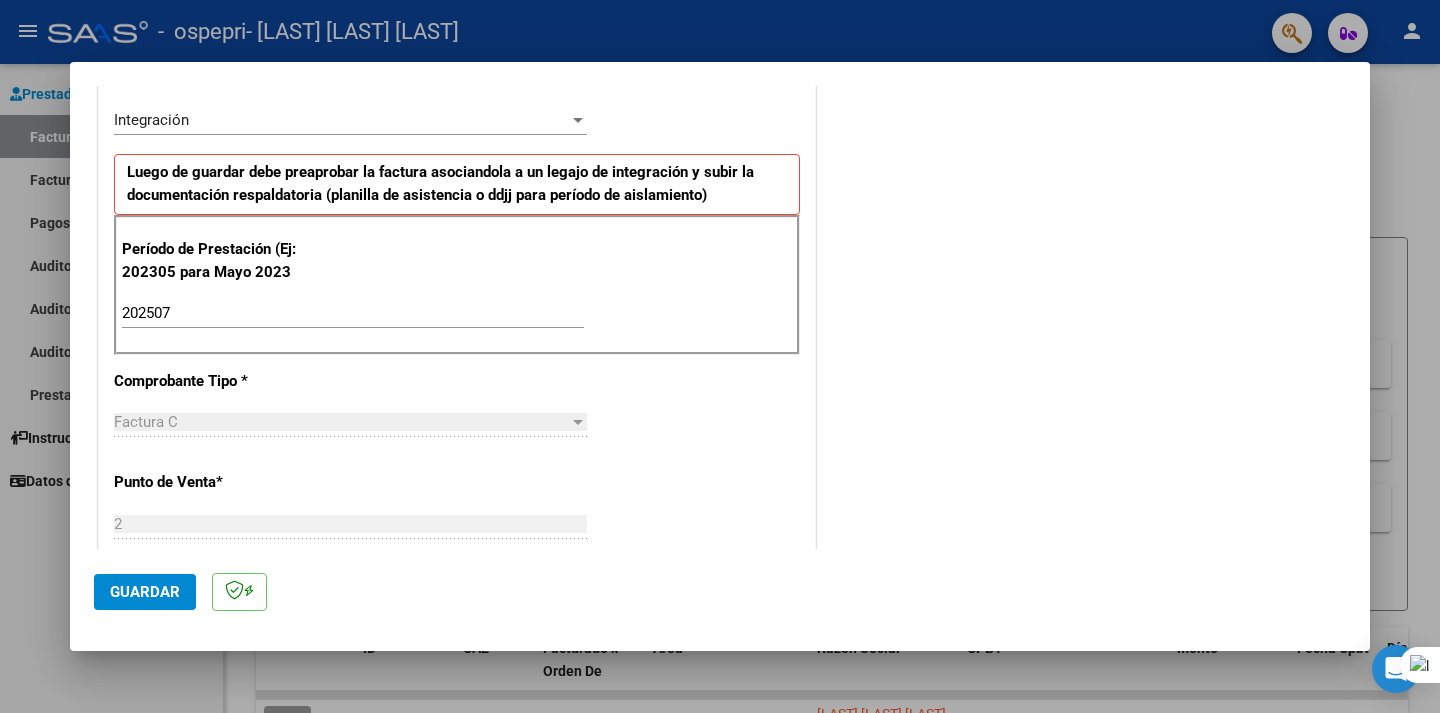 scroll, scrollTop: 442, scrollLeft: 0, axis: vertical 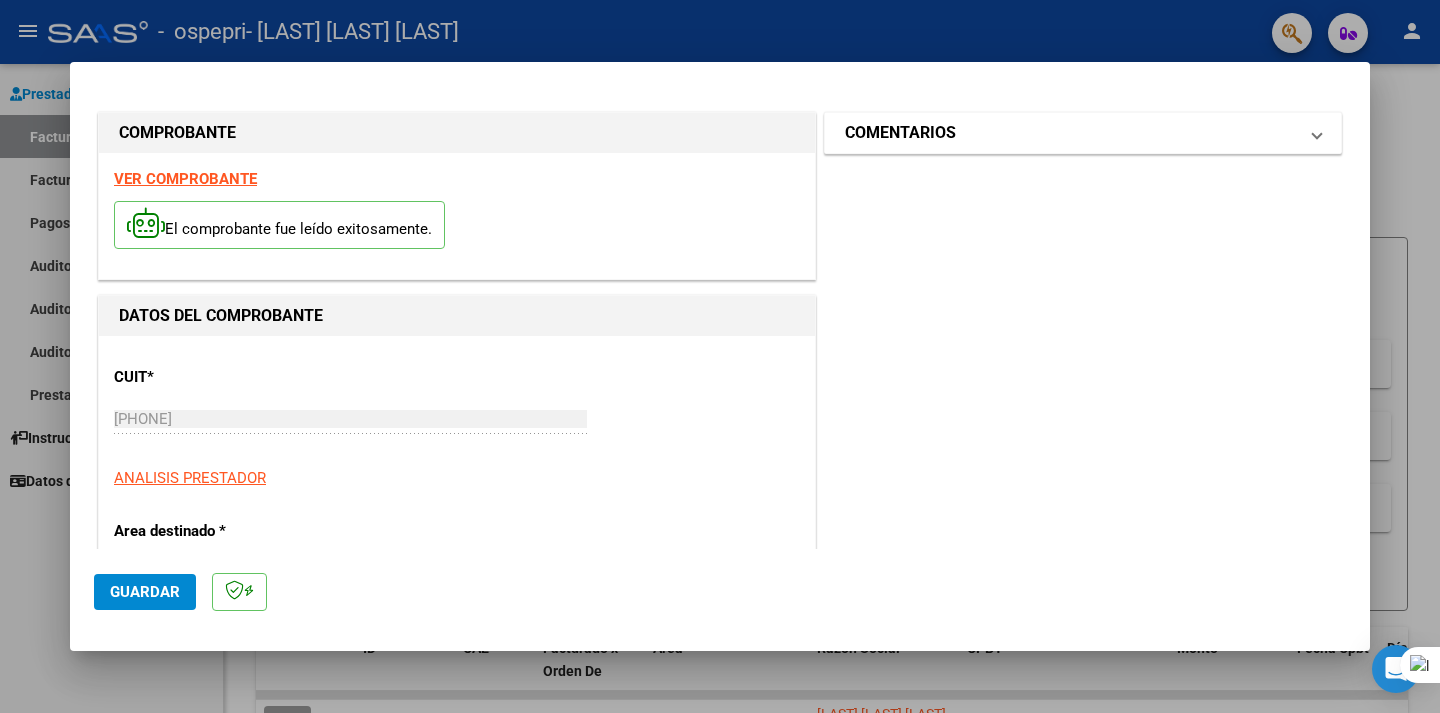 click on "COMENTARIOS" at bounding box center [1071, 133] 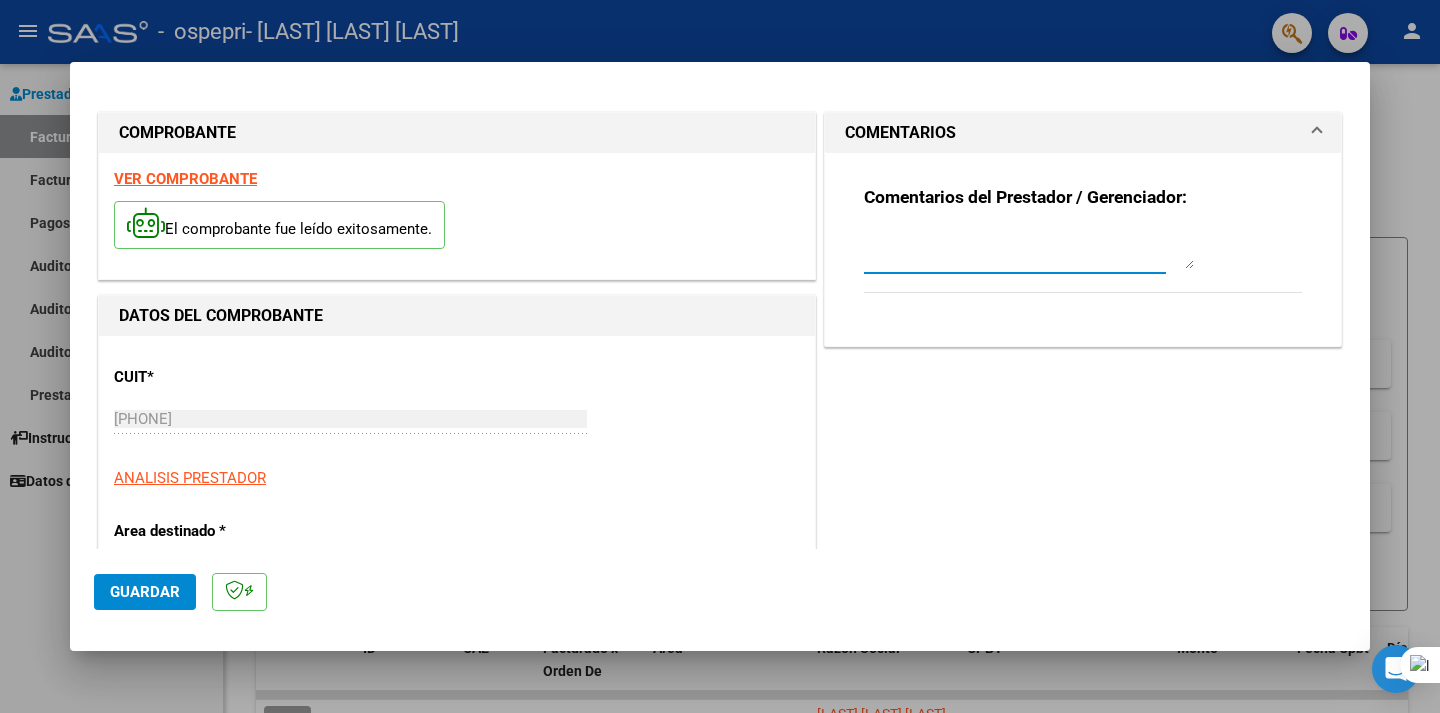 click at bounding box center (1029, 249) 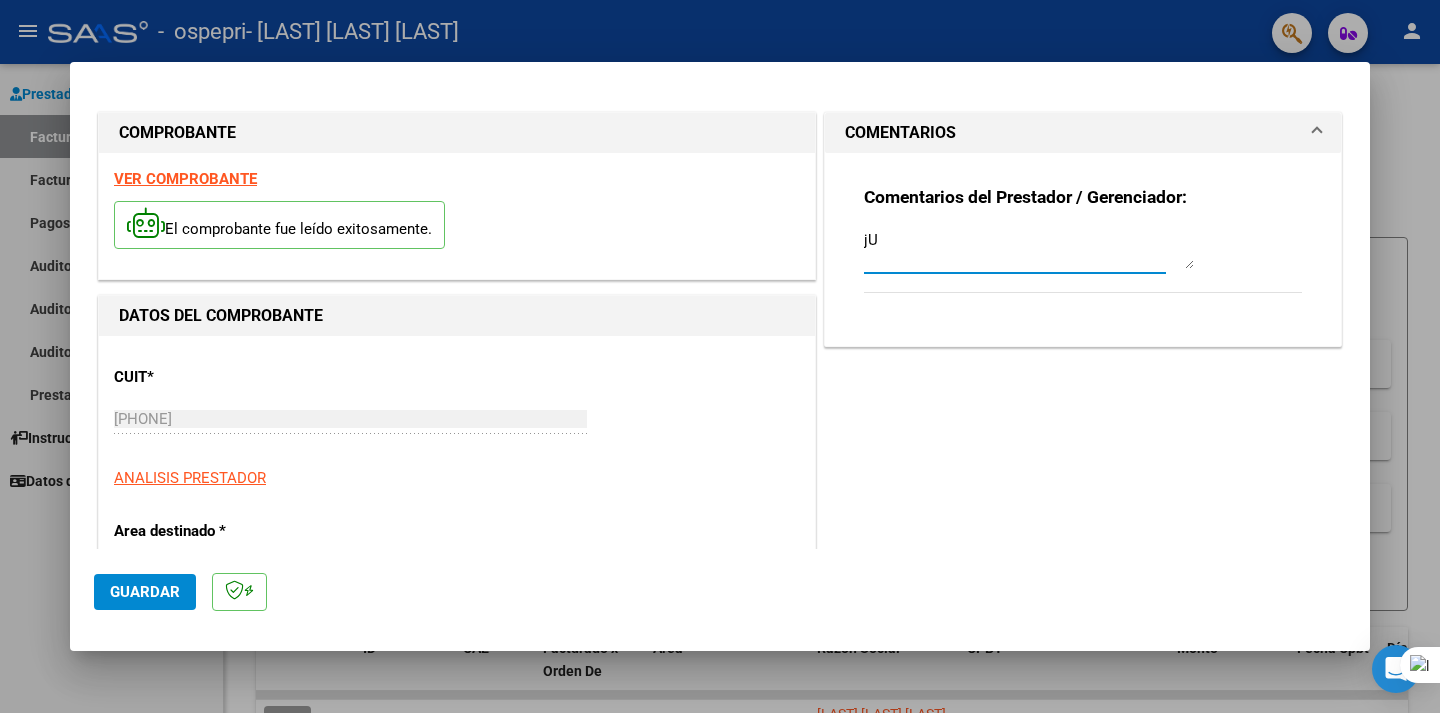 type on "j" 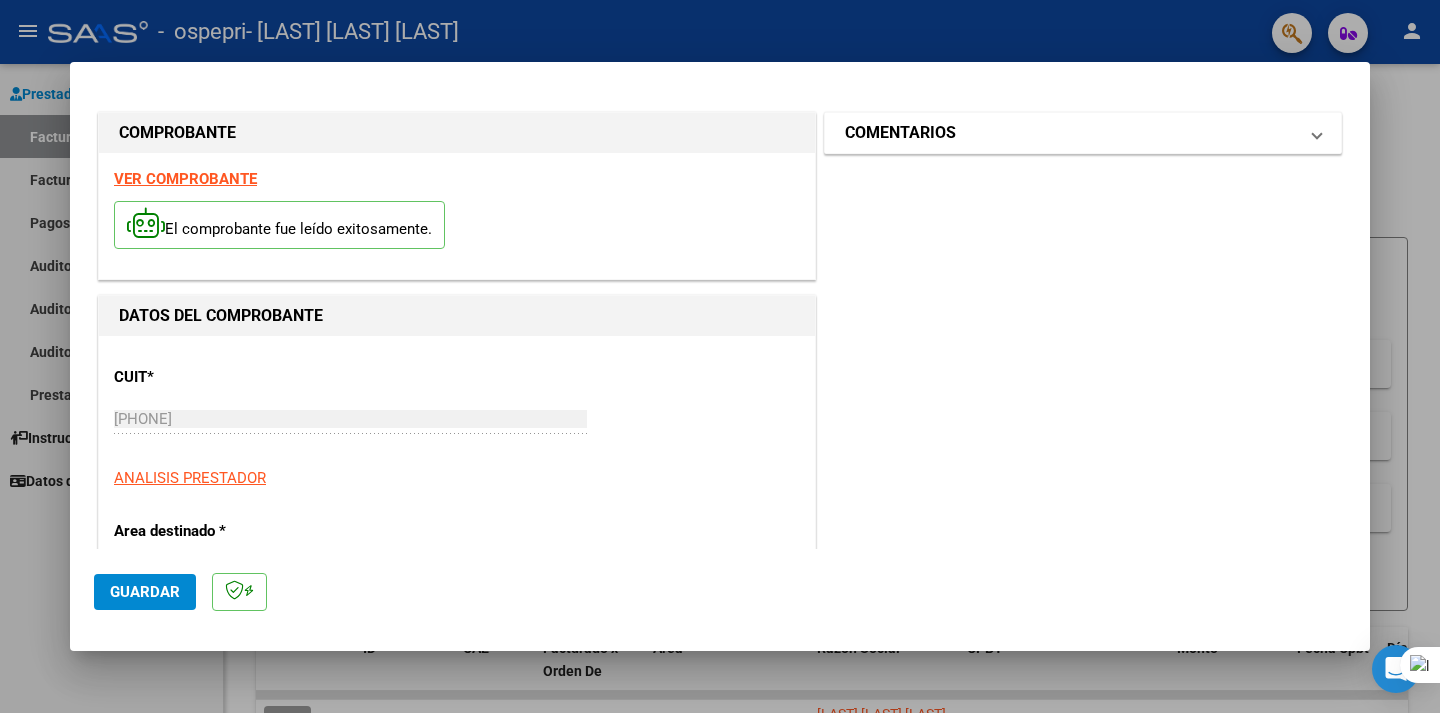click on "COMENTARIOS" at bounding box center (1071, 133) 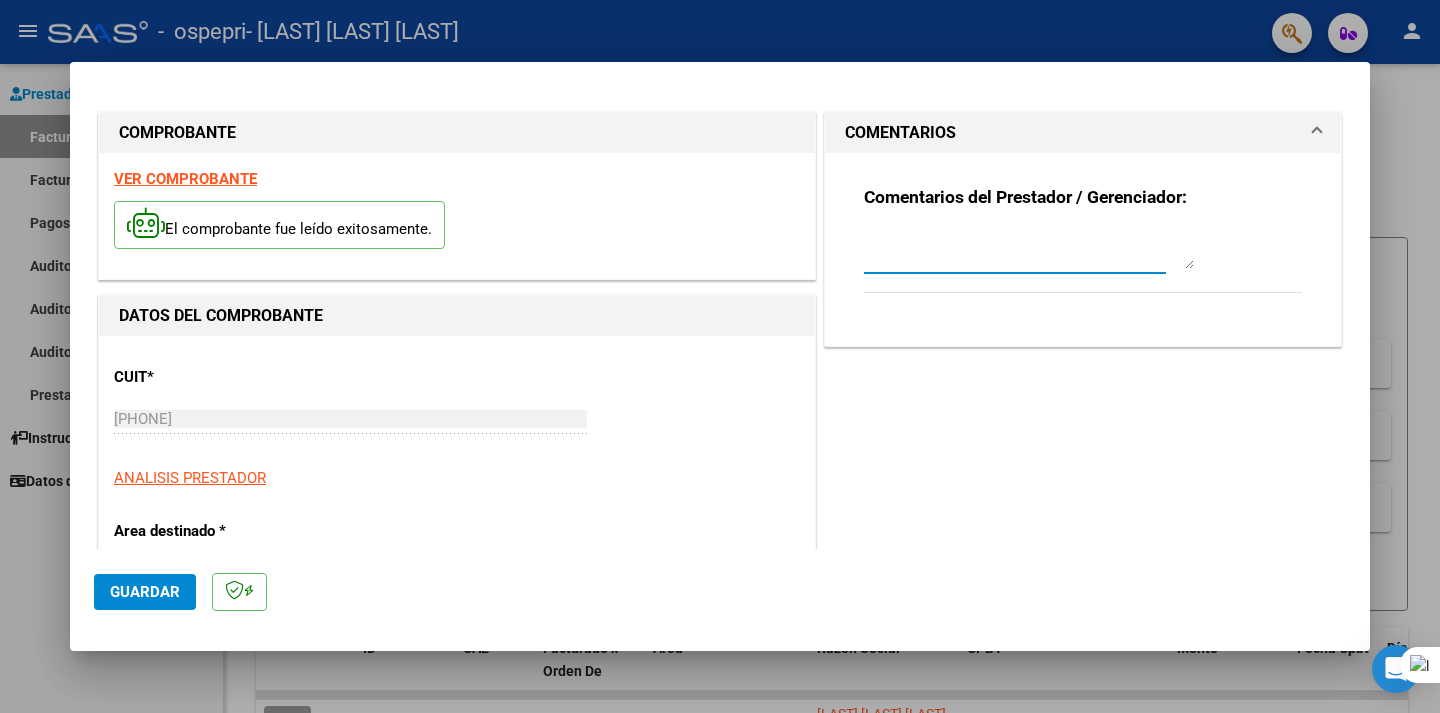 click at bounding box center [1029, 249] 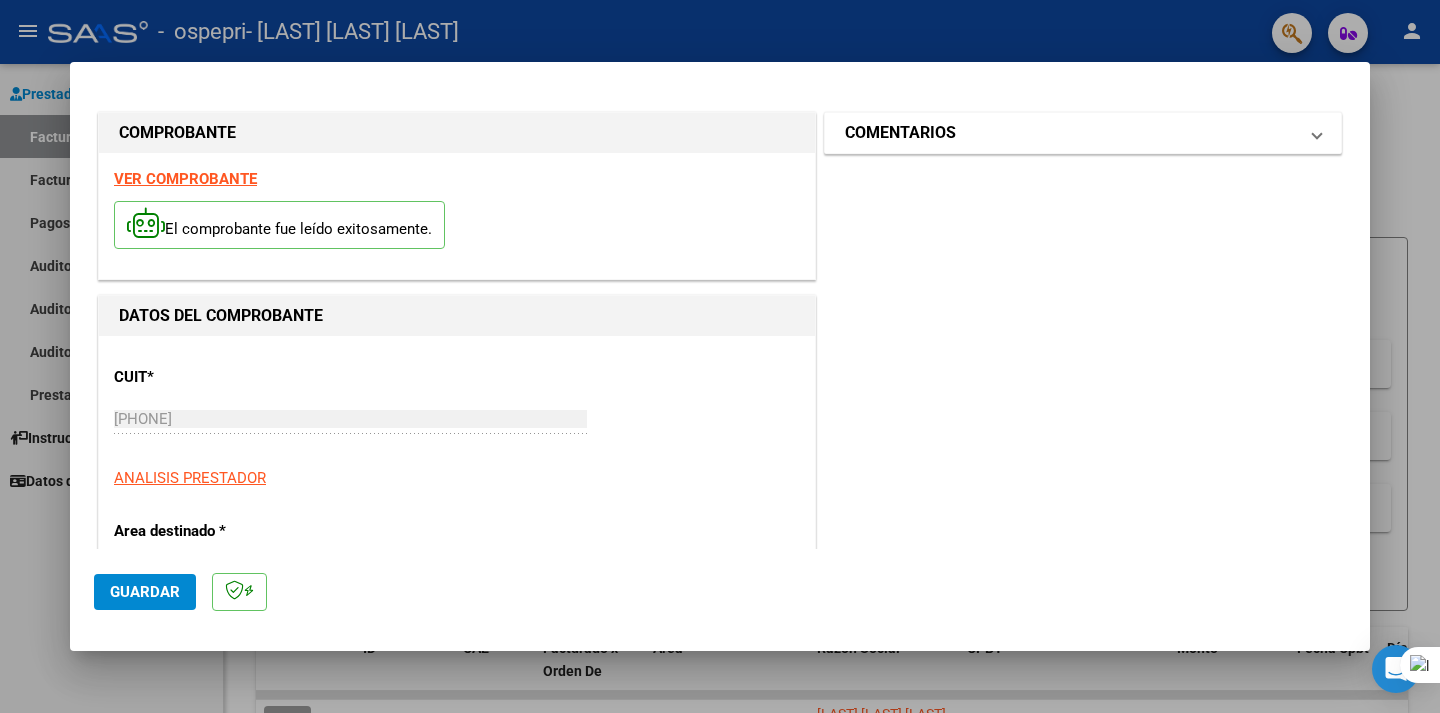 click on "COMENTARIOS" at bounding box center (1071, 133) 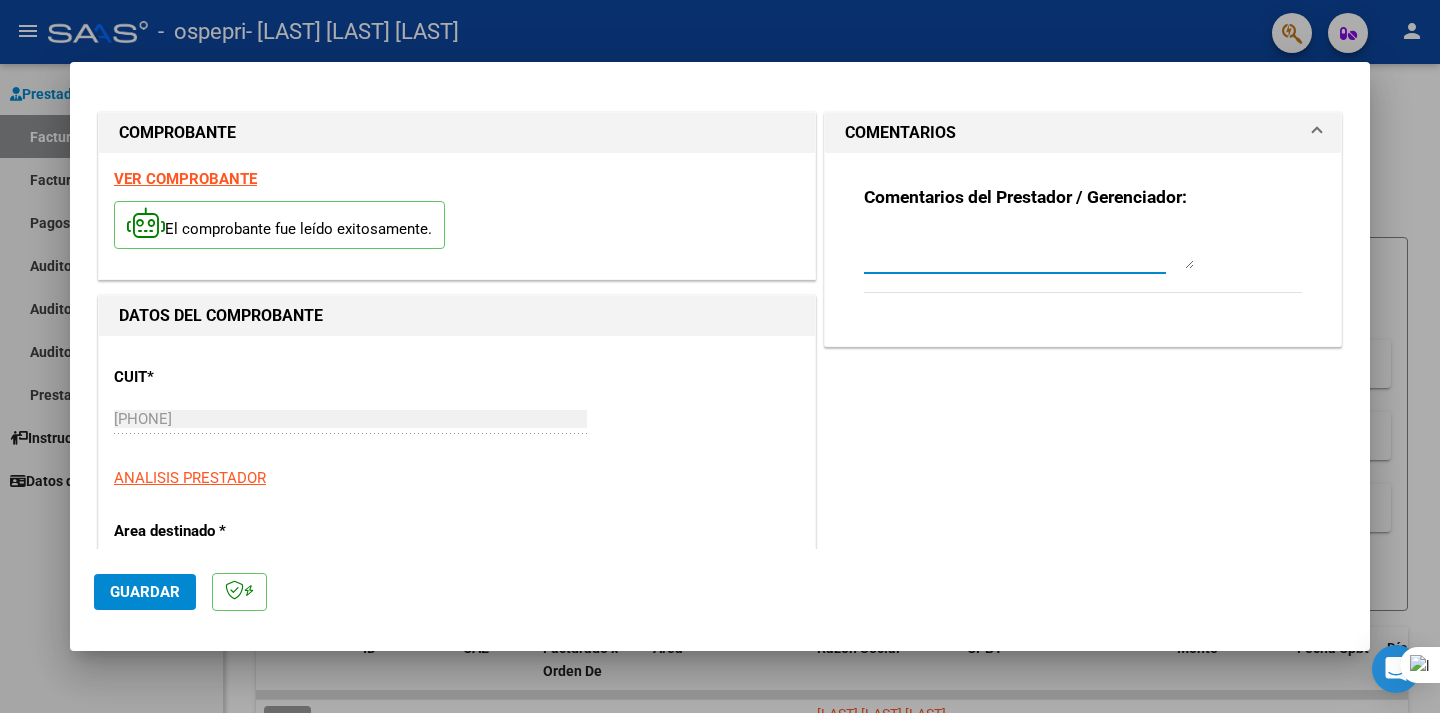 click at bounding box center [1029, 249] 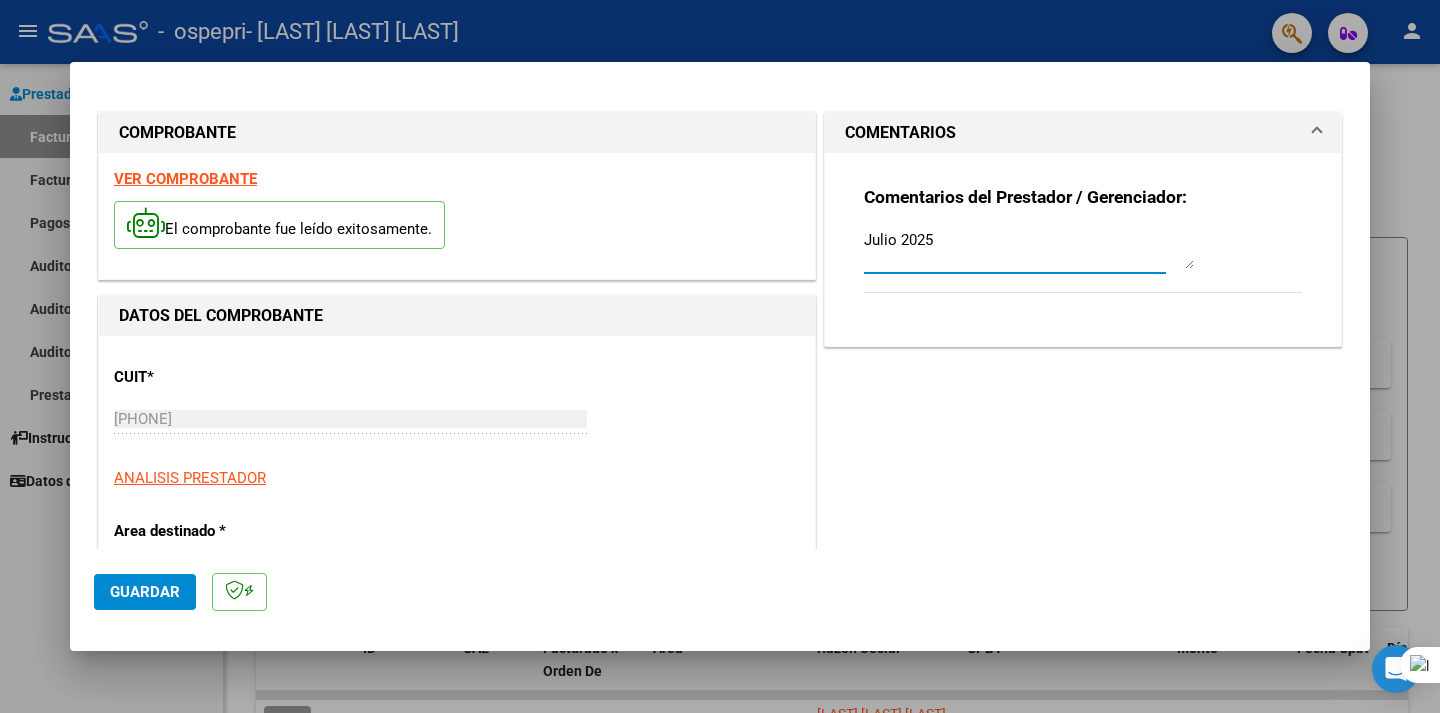 type on "Julio 2025" 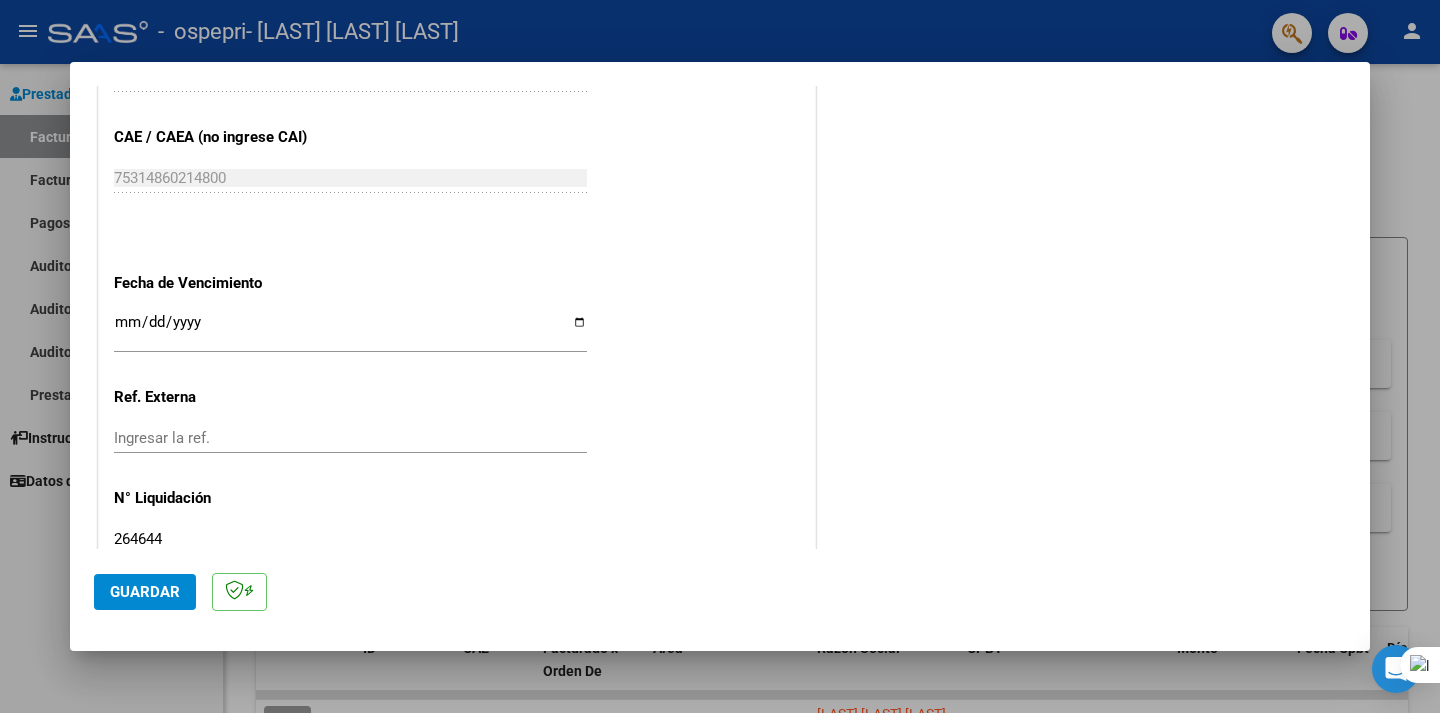 scroll, scrollTop: 1255, scrollLeft: 0, axis: vertical 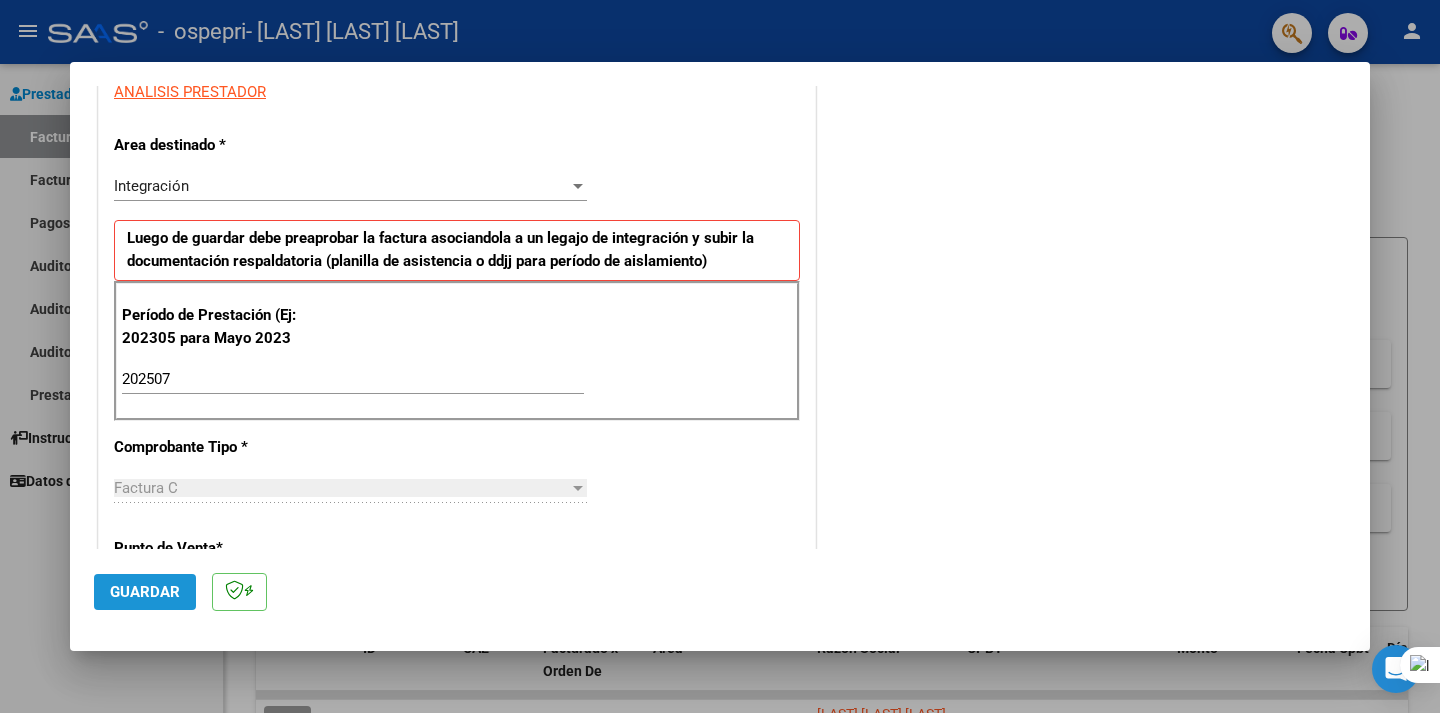 click on "Guardar" 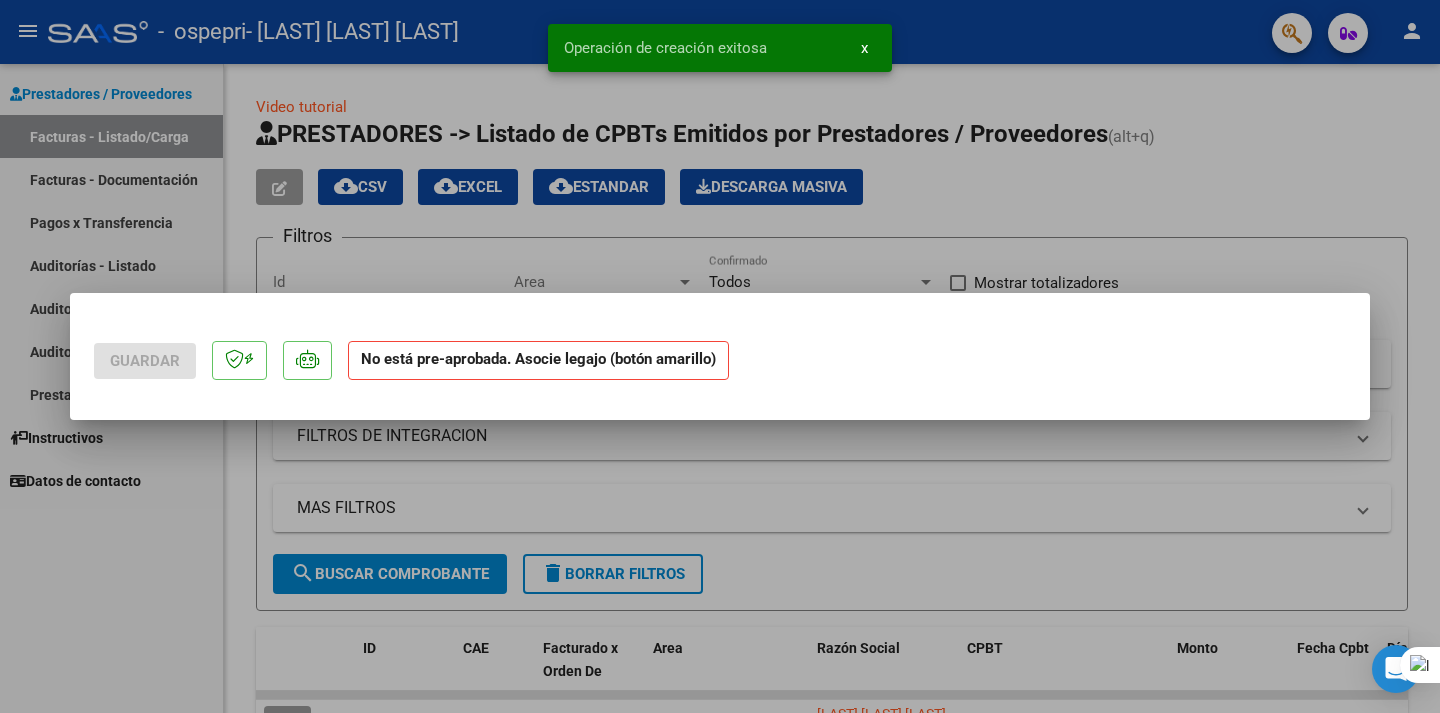 scroll, scrollTop: 0, scrollLeft: 0, axis: both 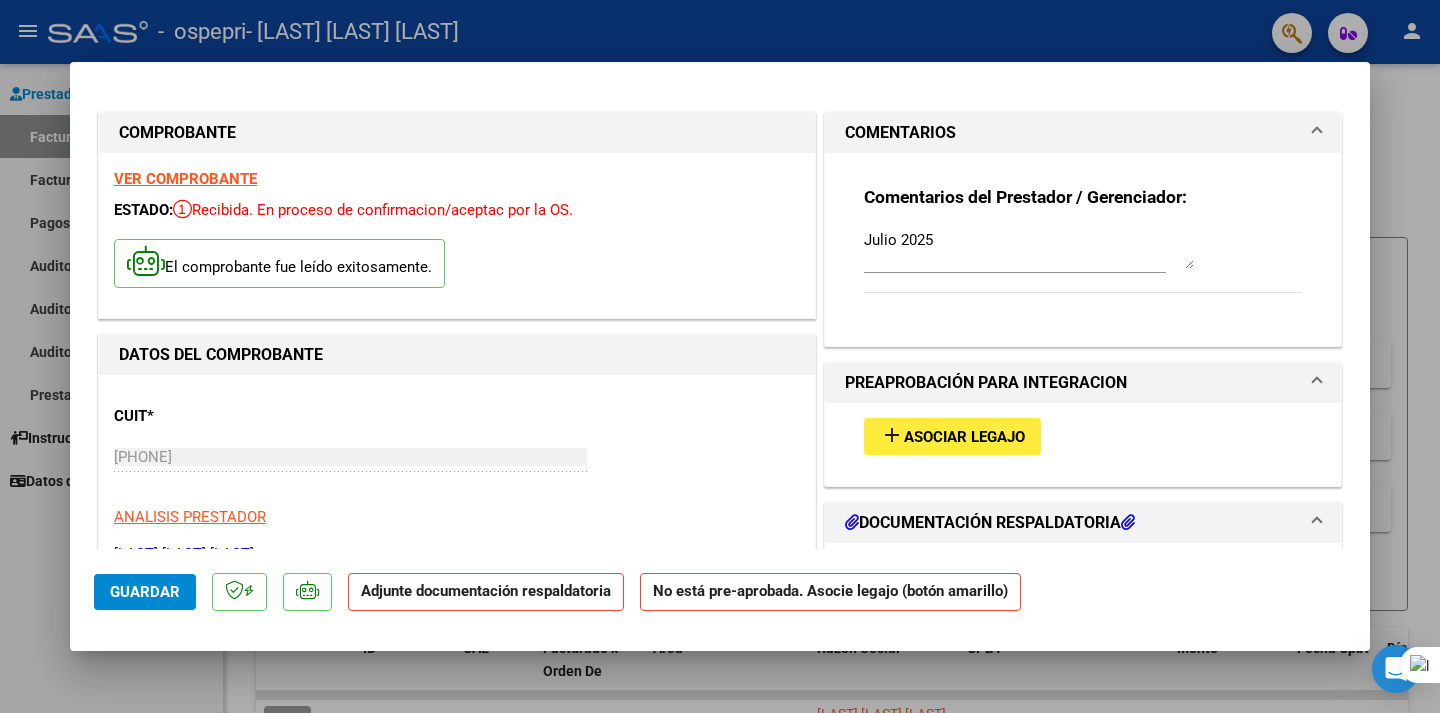 click on "DOCUMENTACIÓN RESPALDATORIA" at bounding box center (990, 523) 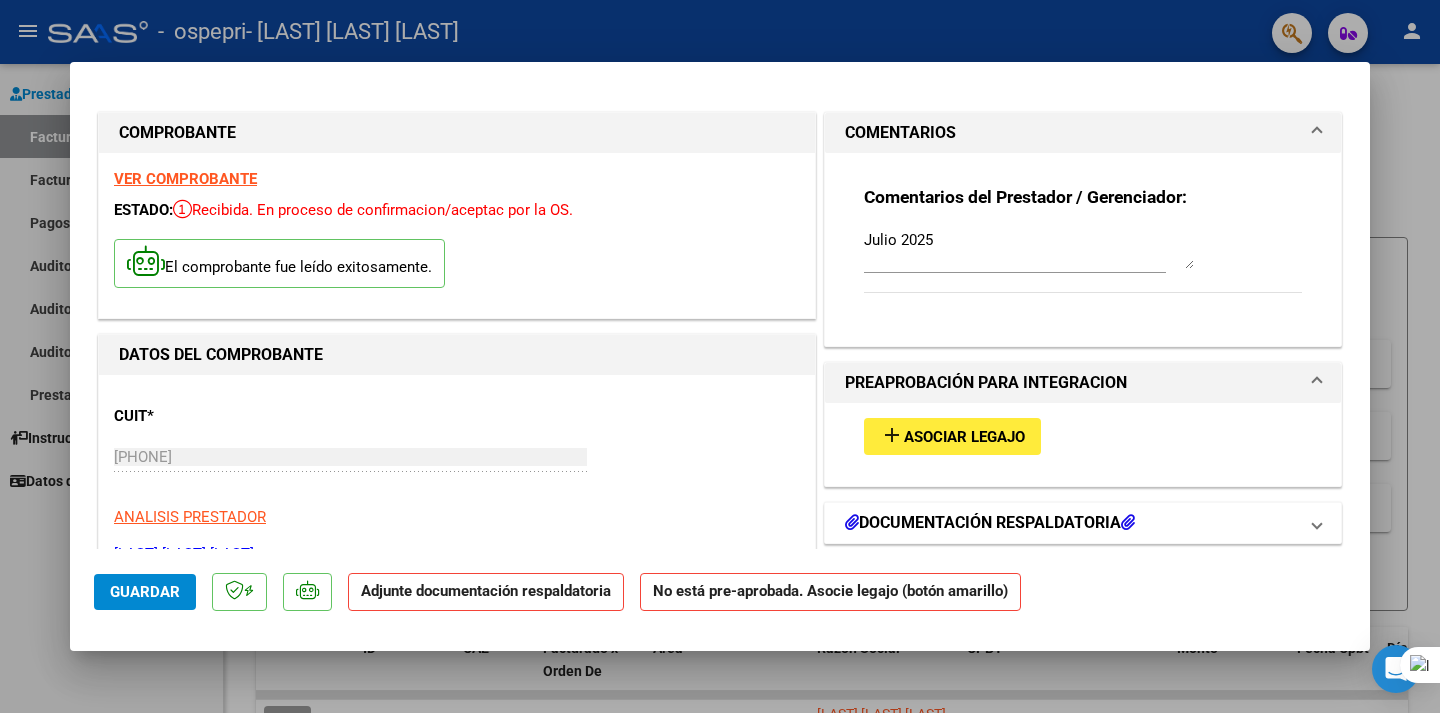 click on "DOCUMENTACIÓN RESPALDATORIA" at bounding box center (990, 523) 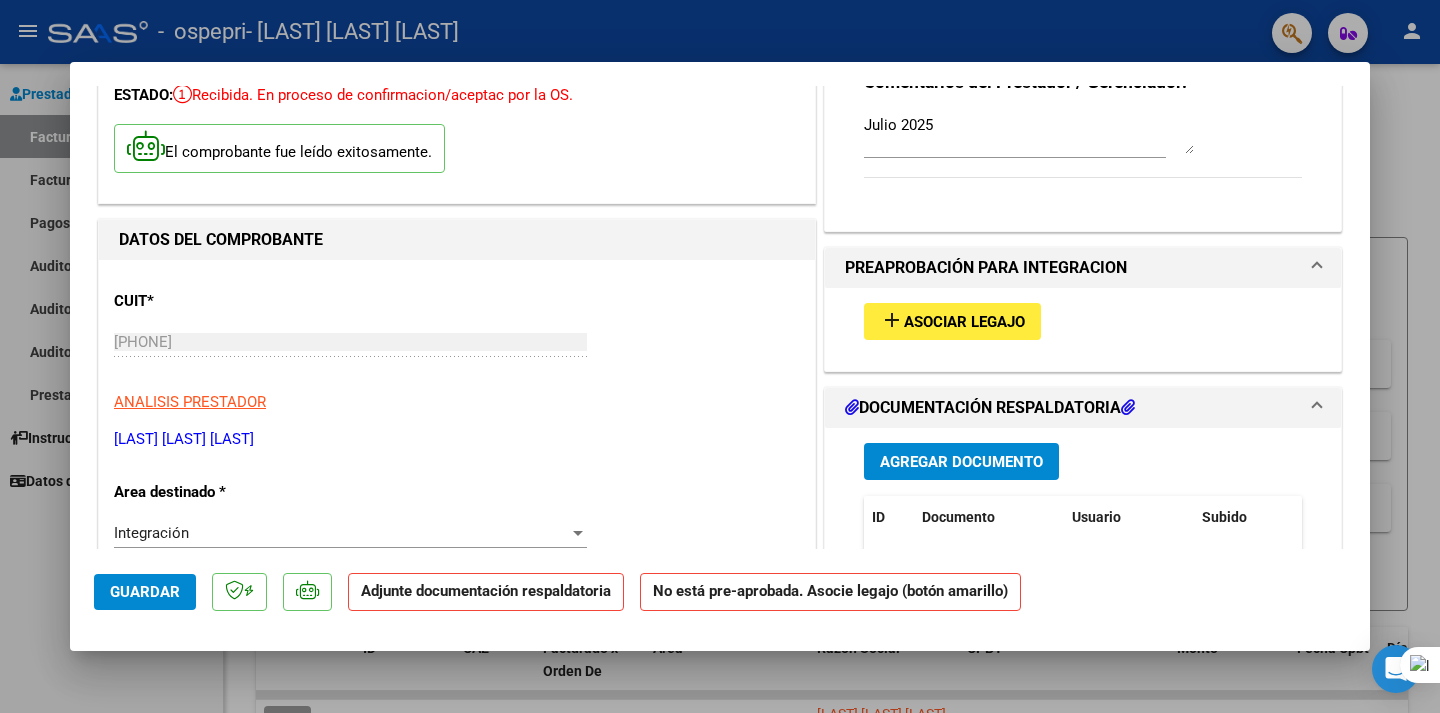 scroll, scrollTop: 158, scrollLeft: 0, axis: vertical 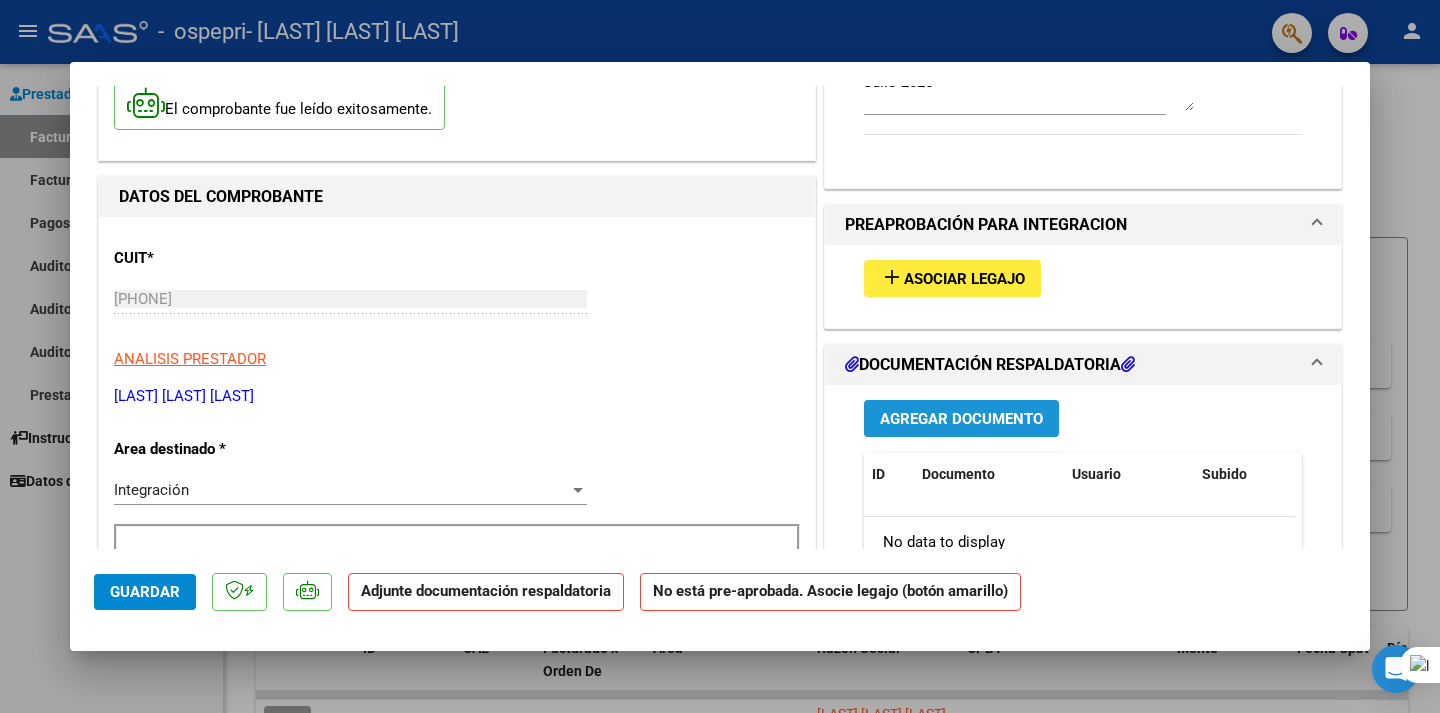 click on "Agregar Documento" at bounding box center [961, 419] 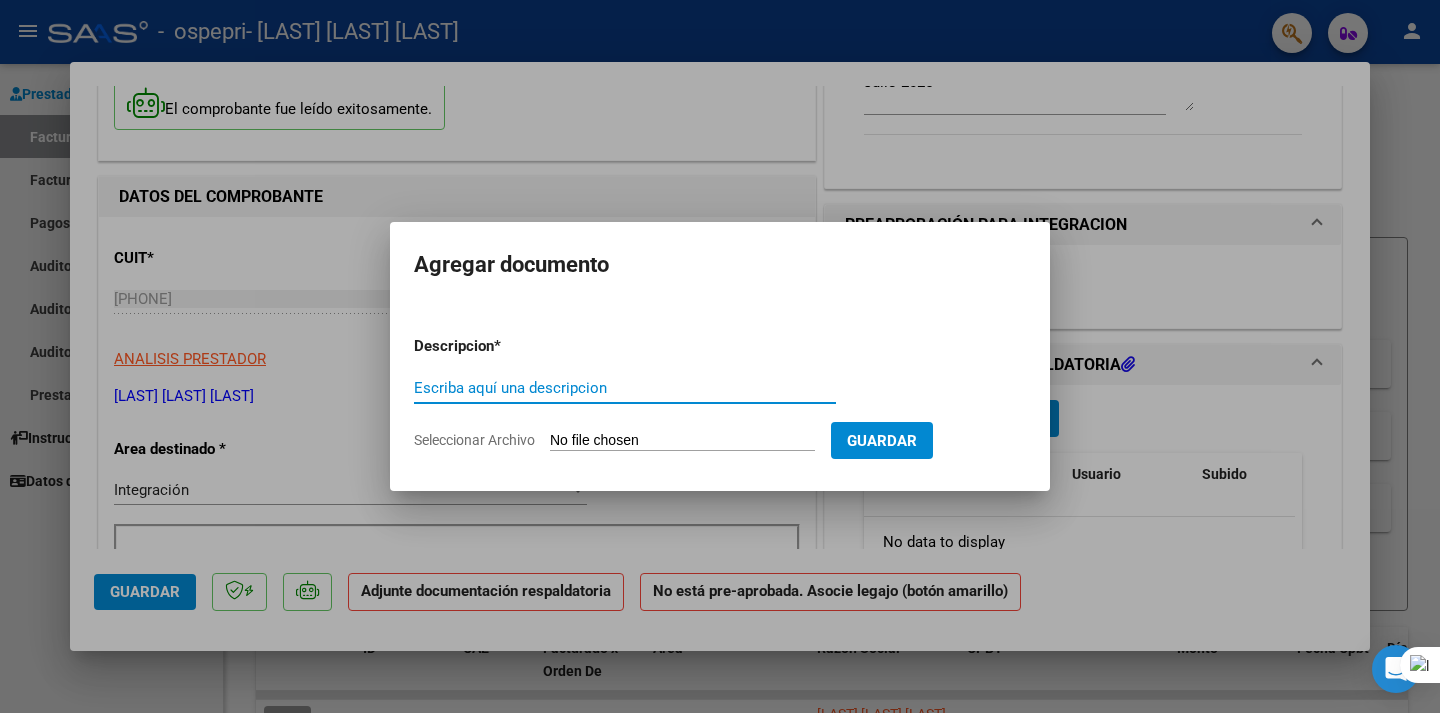click on "Seleccionar Archivo" at bounding box center (682, 441) 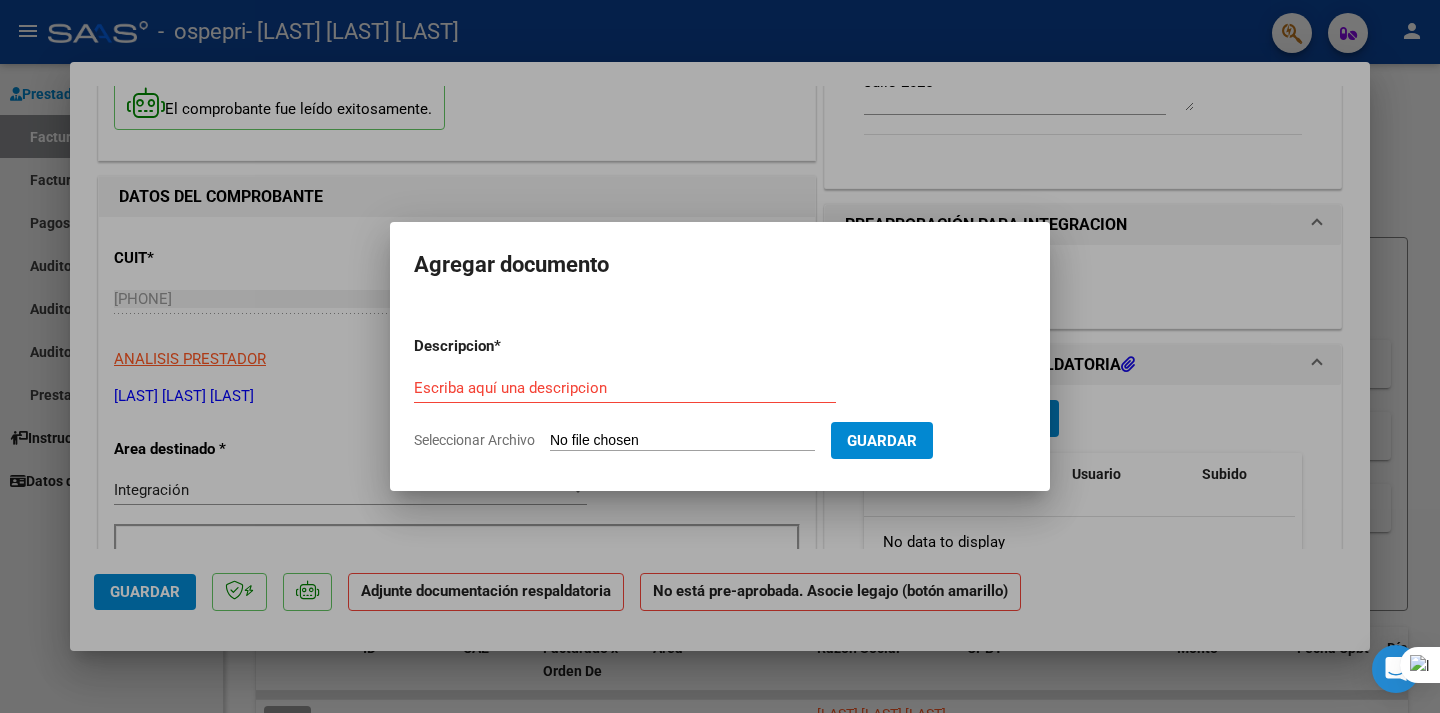 type on "C:\fakepath\[LAST] [LAST] mes [MONTH] 2025.pdf" 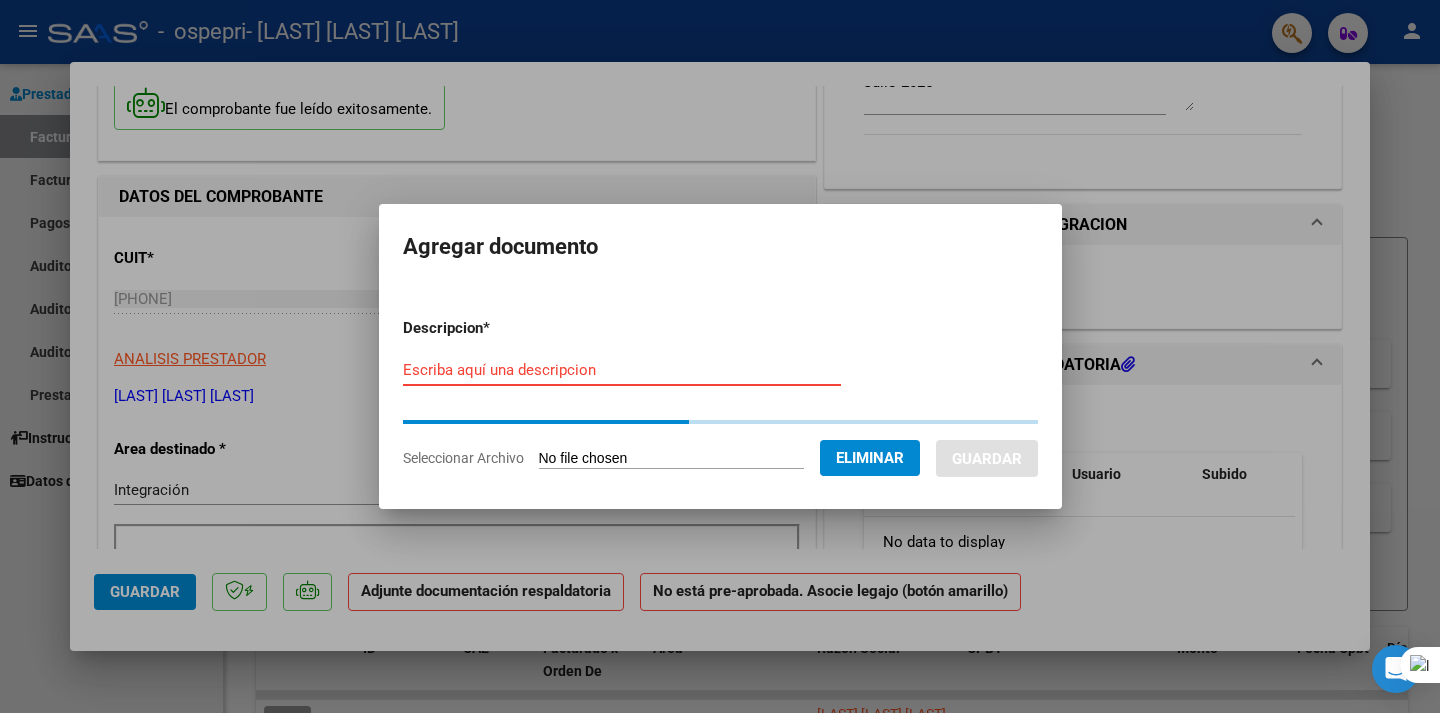 click on "Escriba aquí una descripcion" at bounding box center (622, 370) 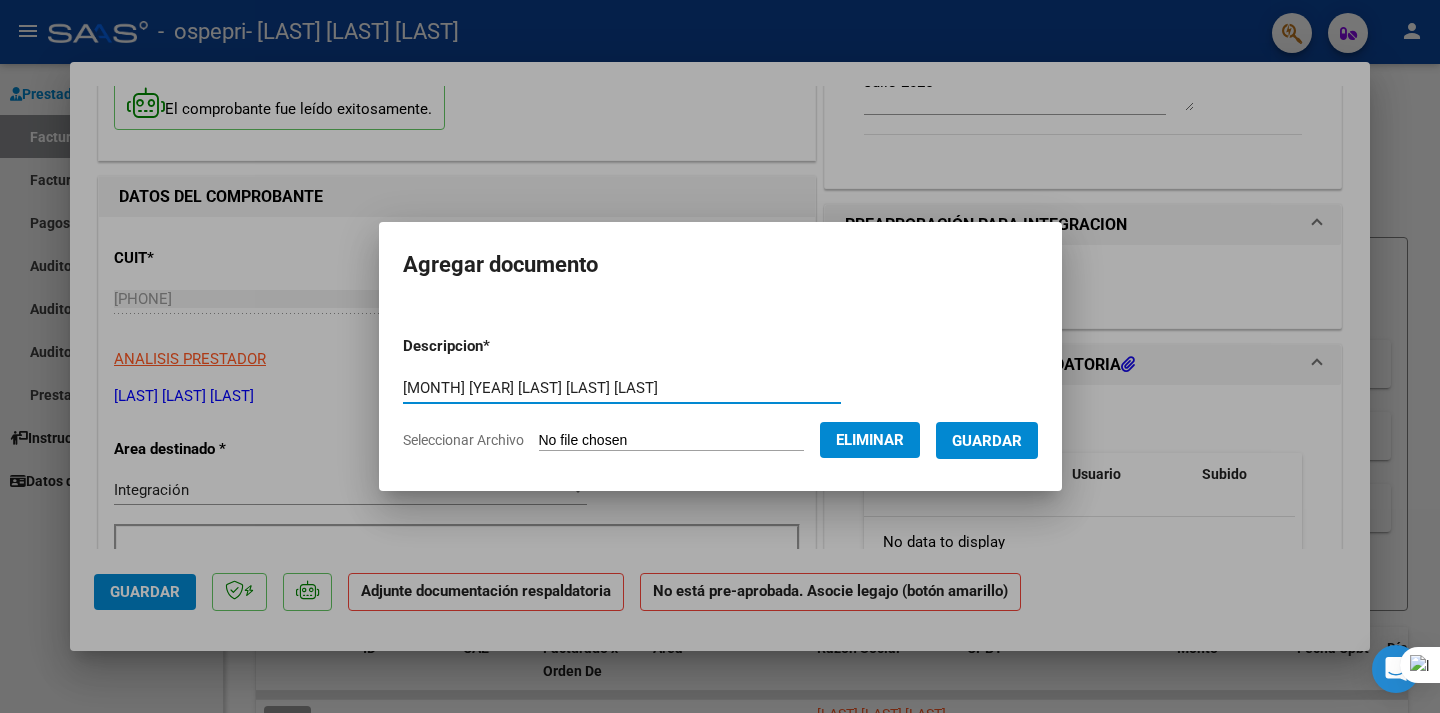 type on "[MONTH] [YEAR] [LAST] [LAST] [LAST]" 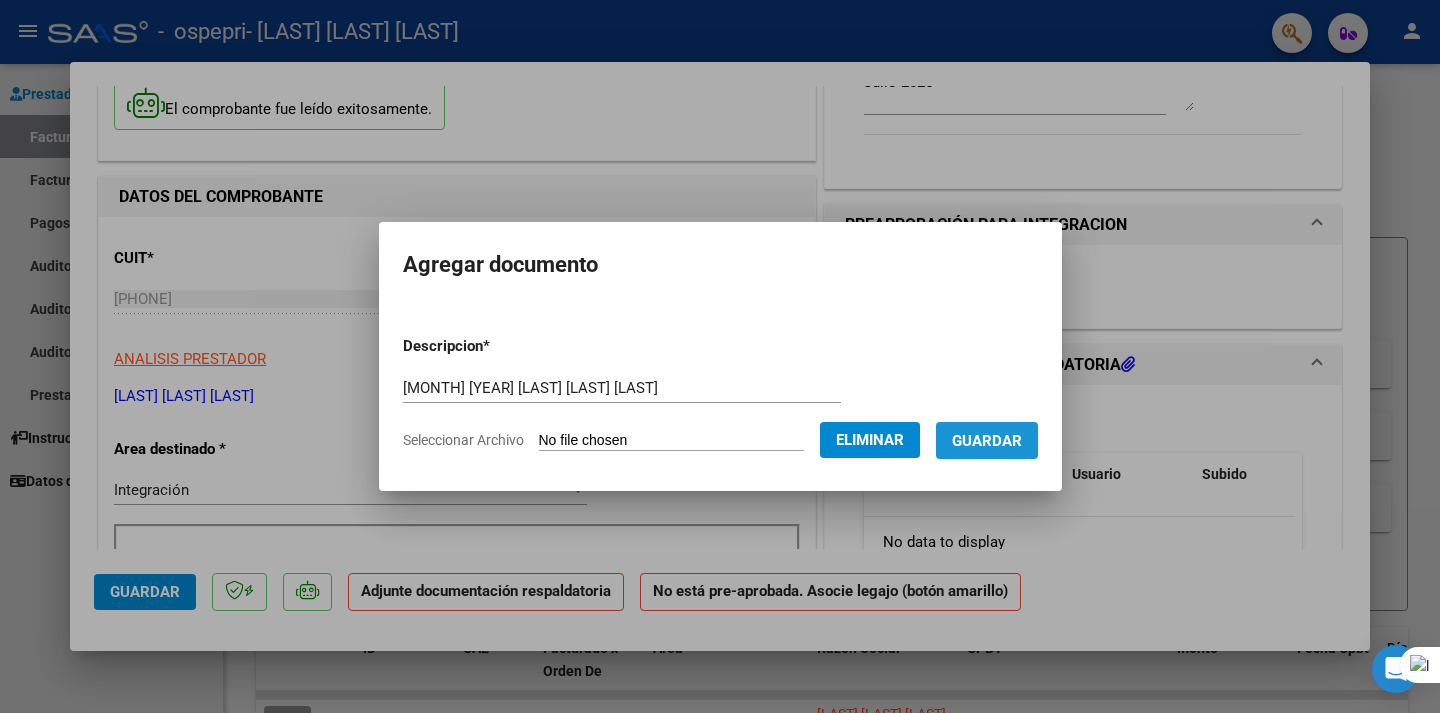 click on "Guardar" at bounding box center (987, 441) 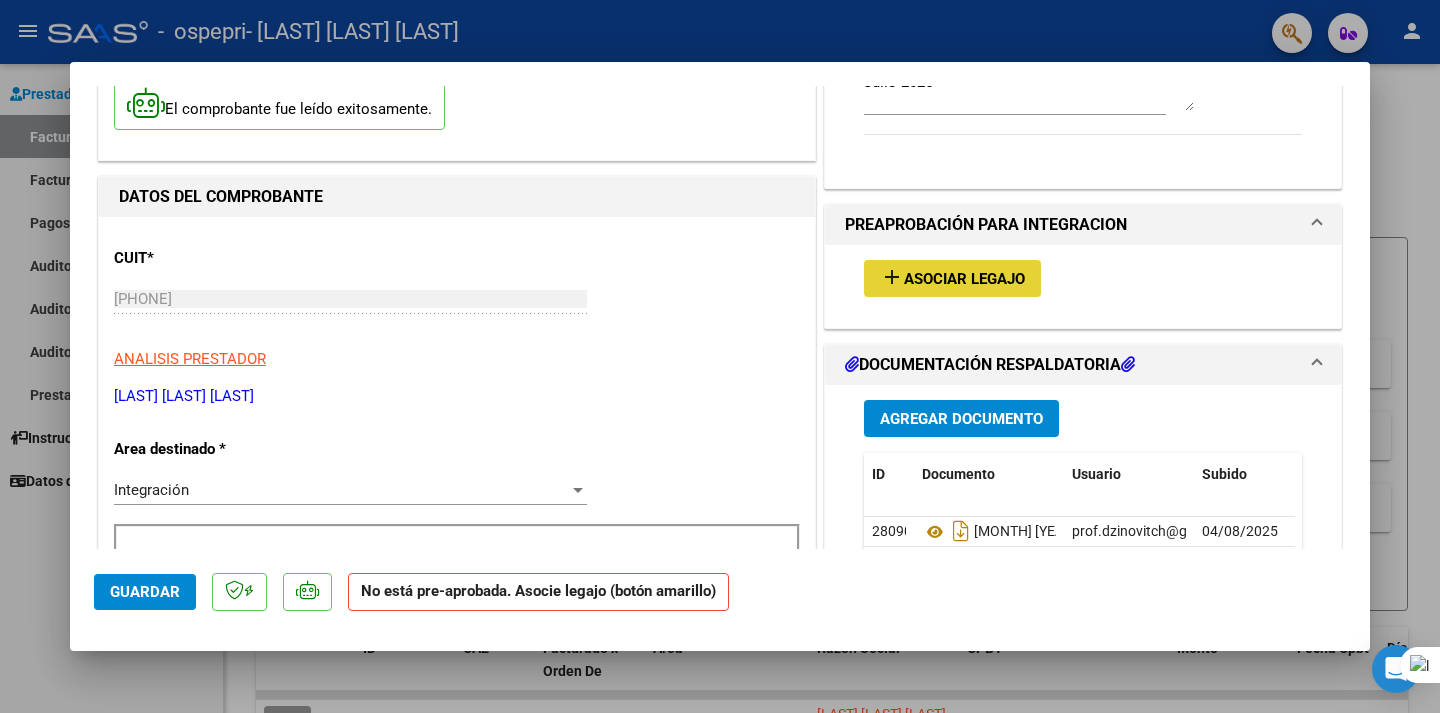 click on "Asociar Legajo" at bounding box center (964, 279) 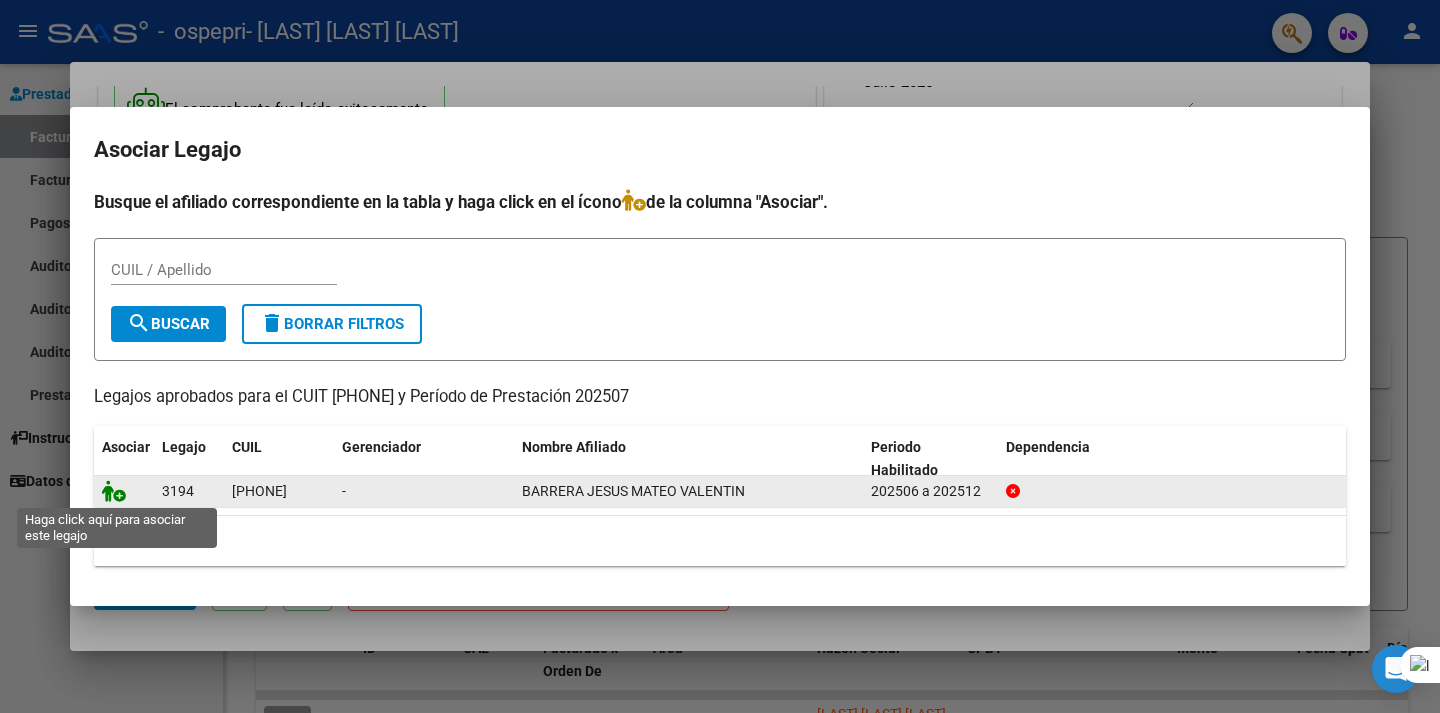 click 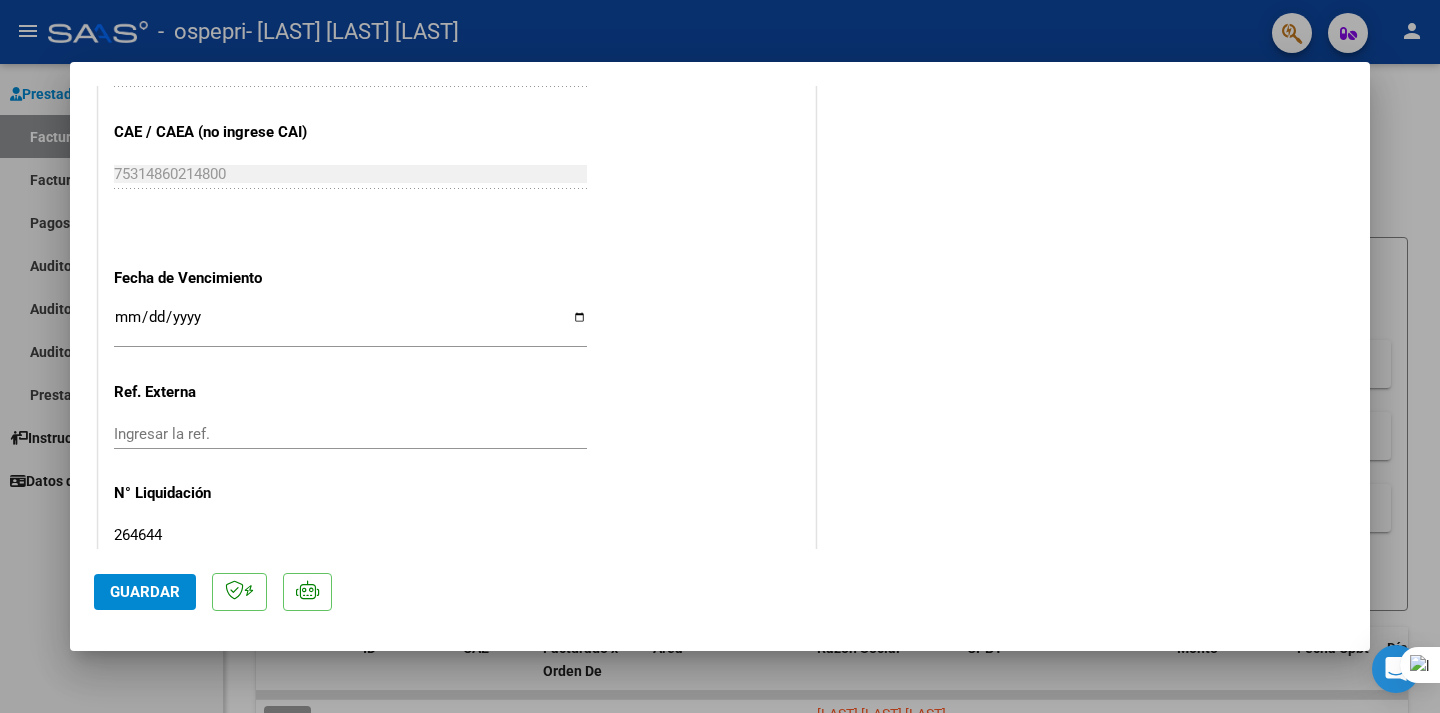 scroll, scrollTop: 1323, scrollLeft: 0, axis: vertical 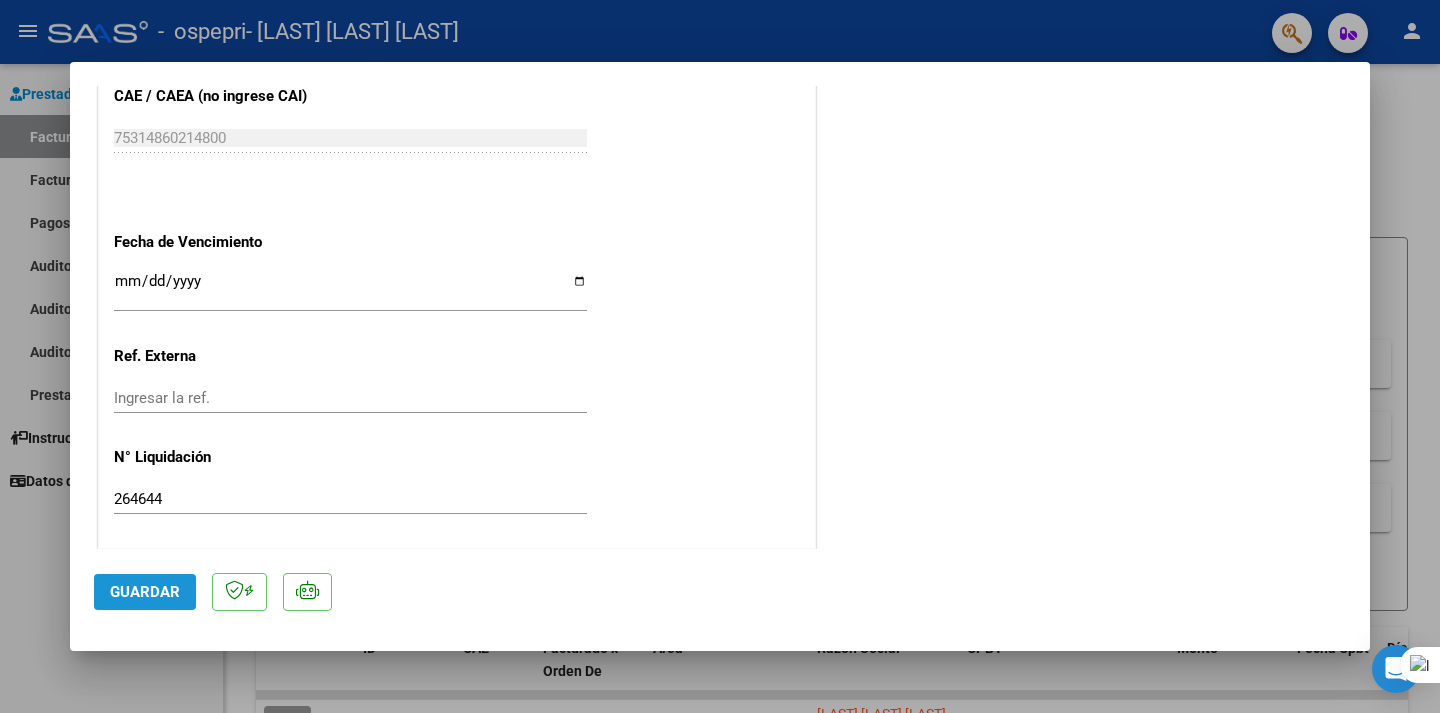 click on "Guardar" 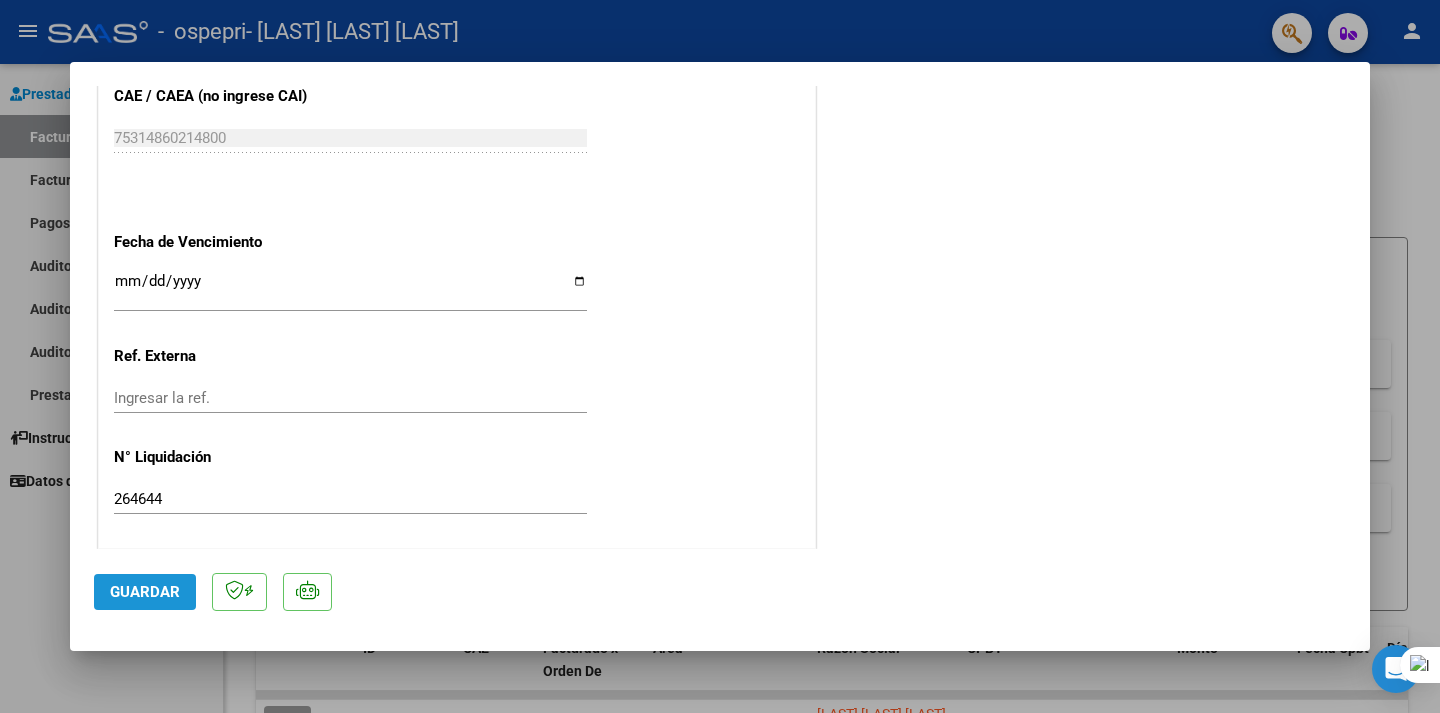 click on "Guardar" 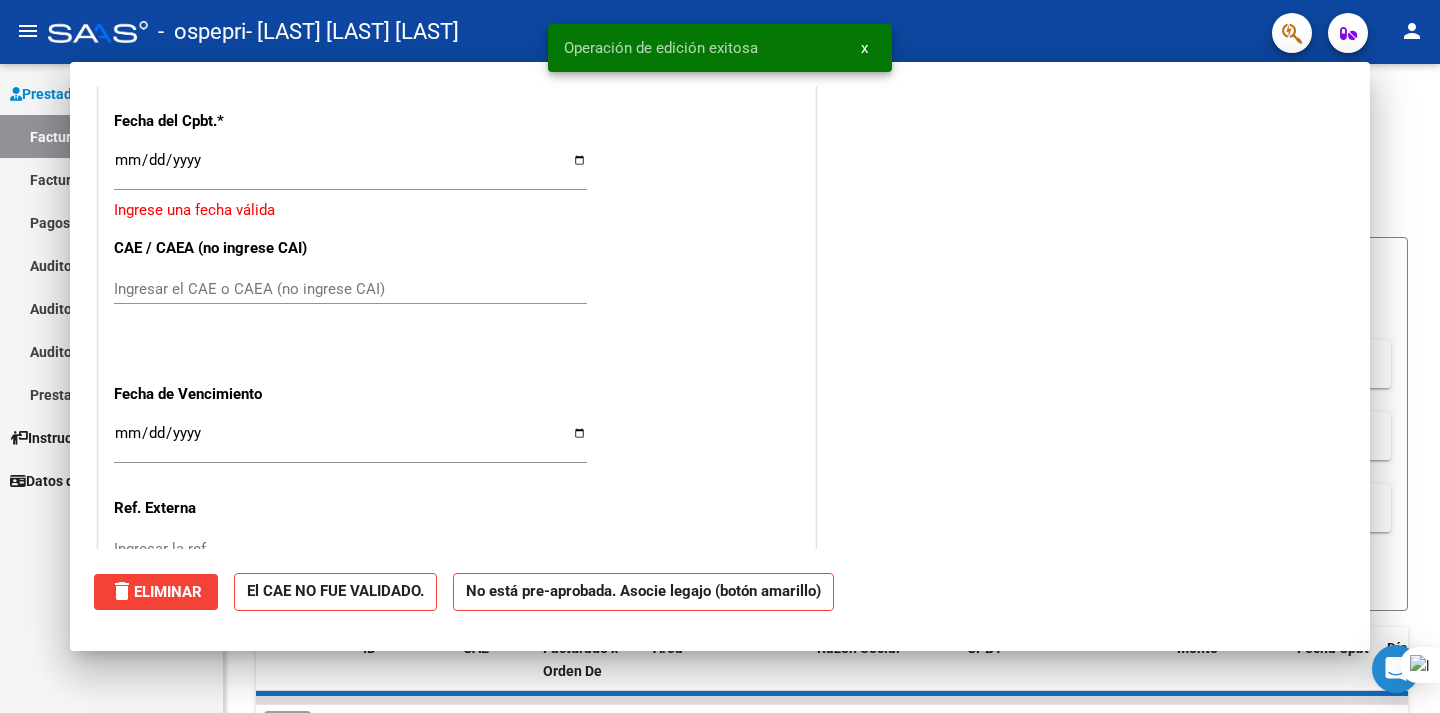 scroll, scrollTop: 0, scrollLeft: 0, axis: both 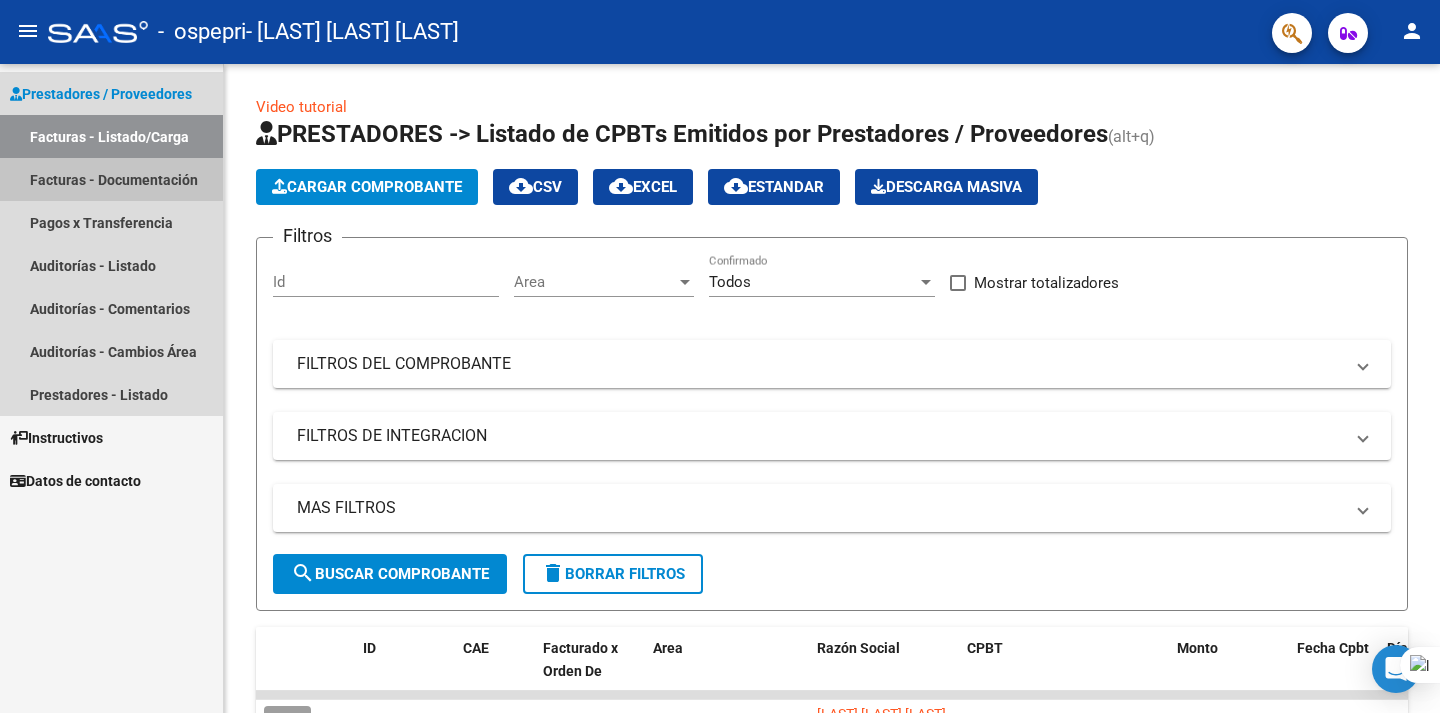 click on "Facturas - Documentación" at bounding box center (111, 179) 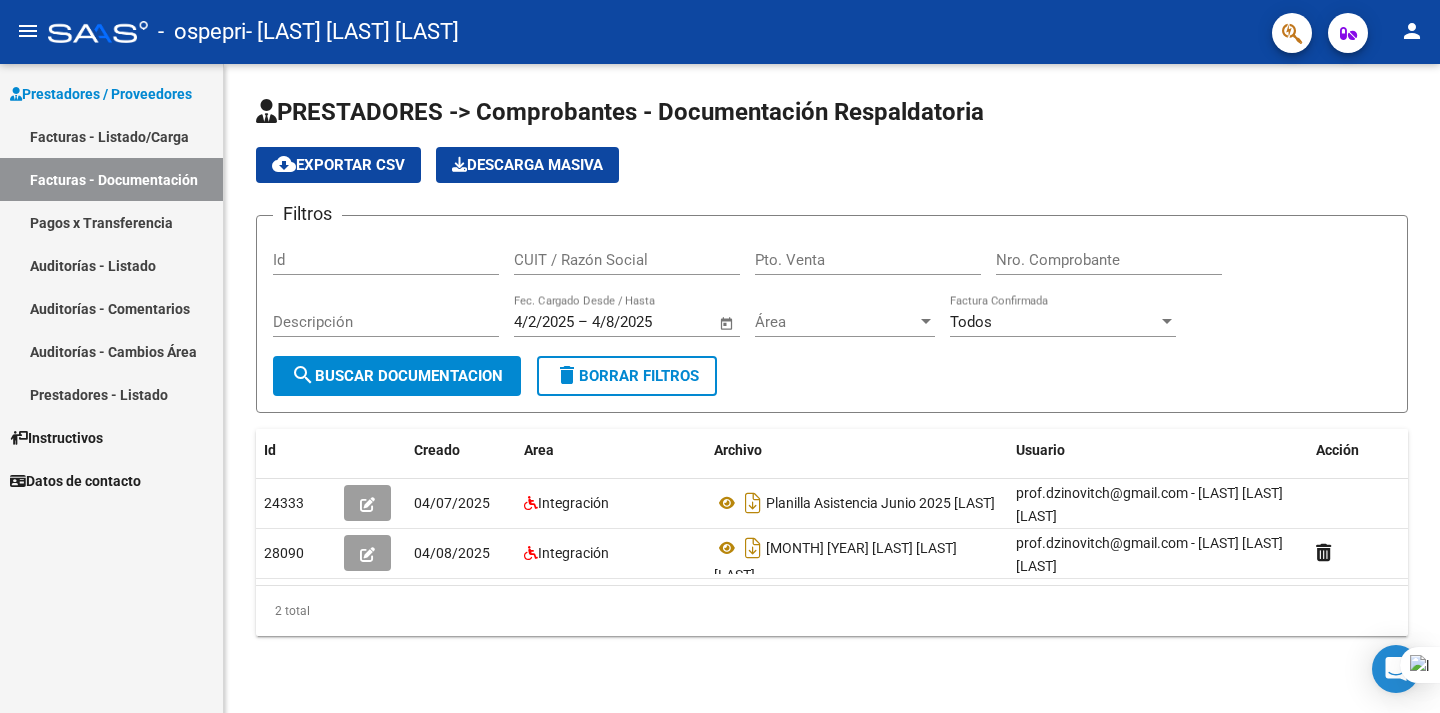drag, startPoint x: 700, startPoint y: 665, endPoint x: 584, endPoint y: 659, distance: 116.15507 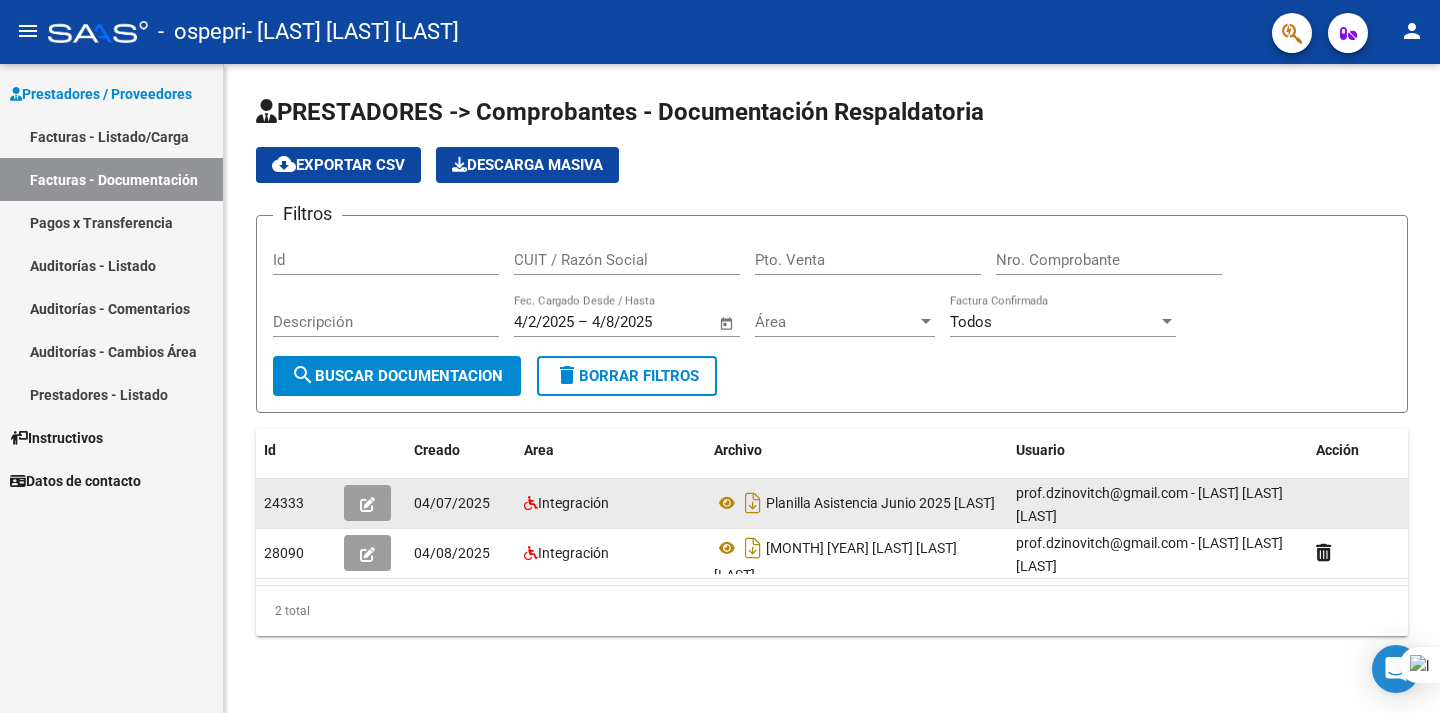 click on "Integración" 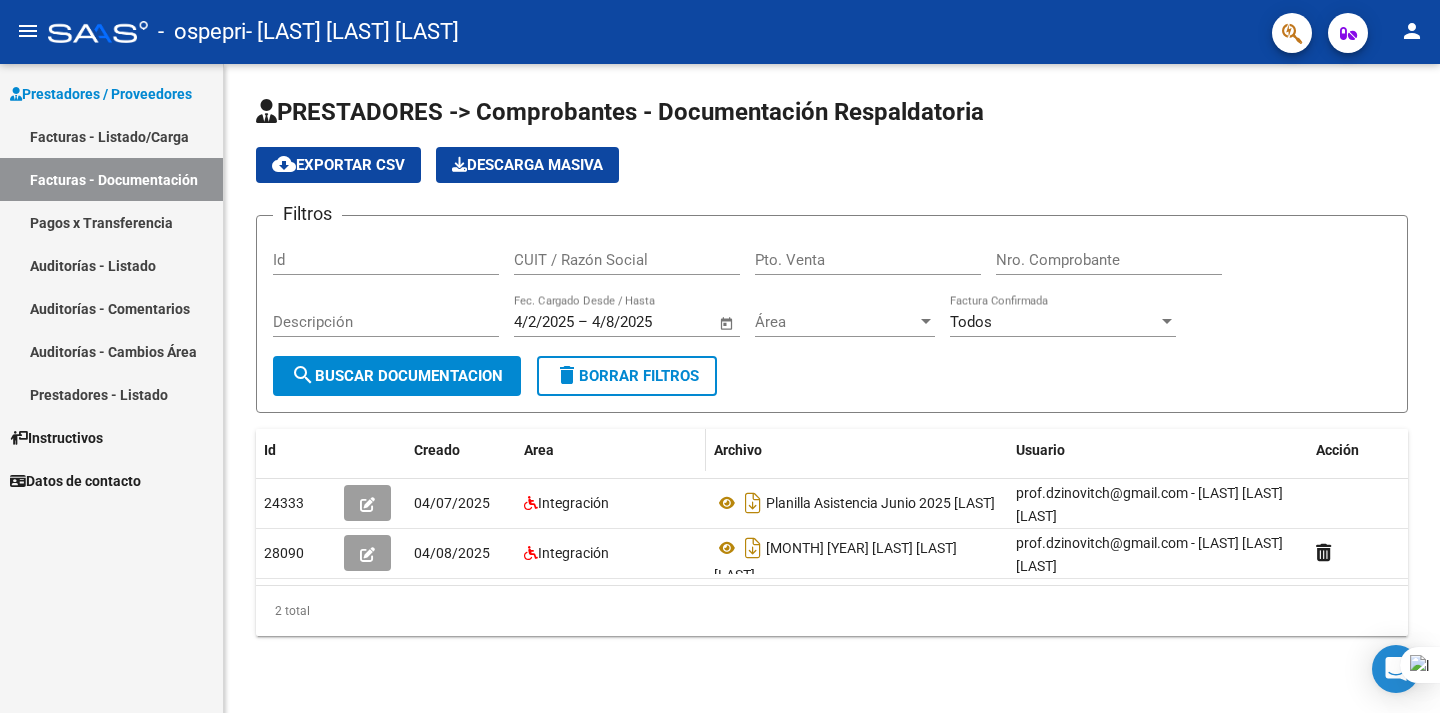 click on "Area" 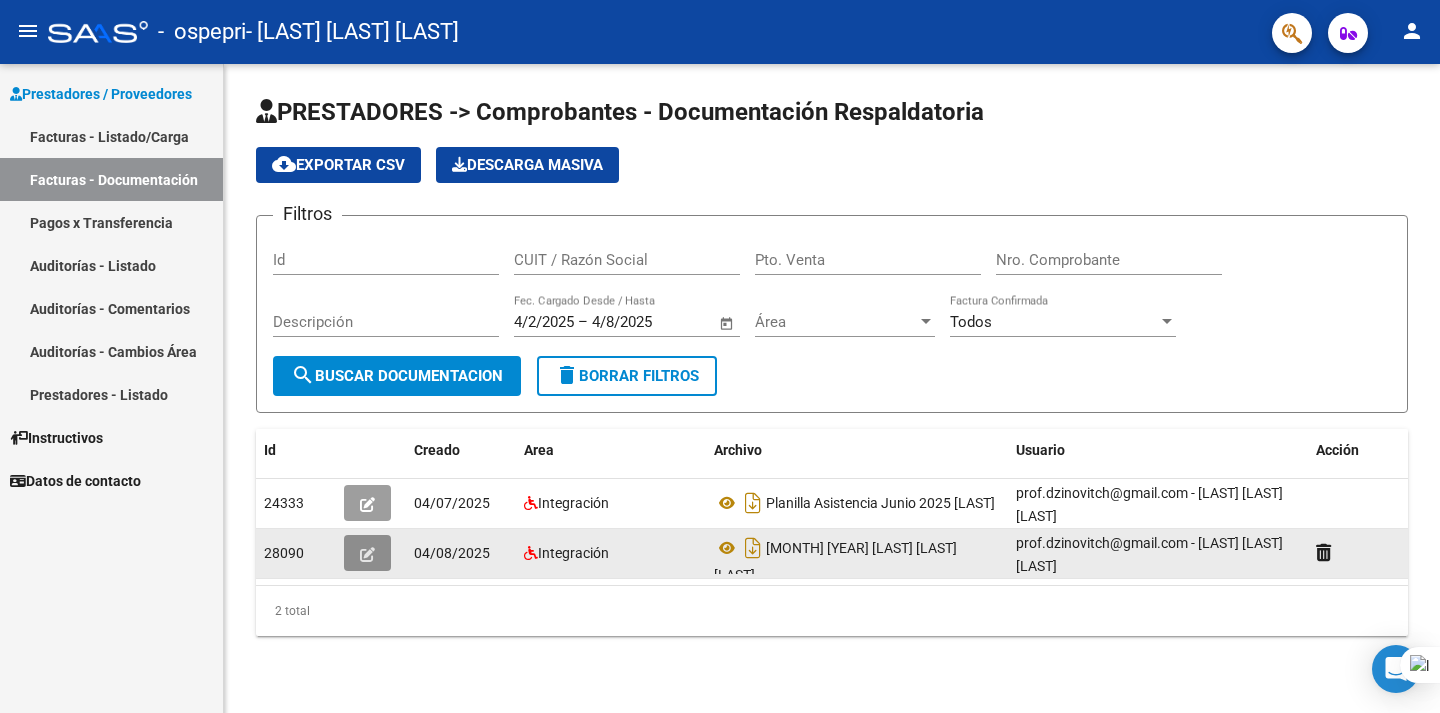 click 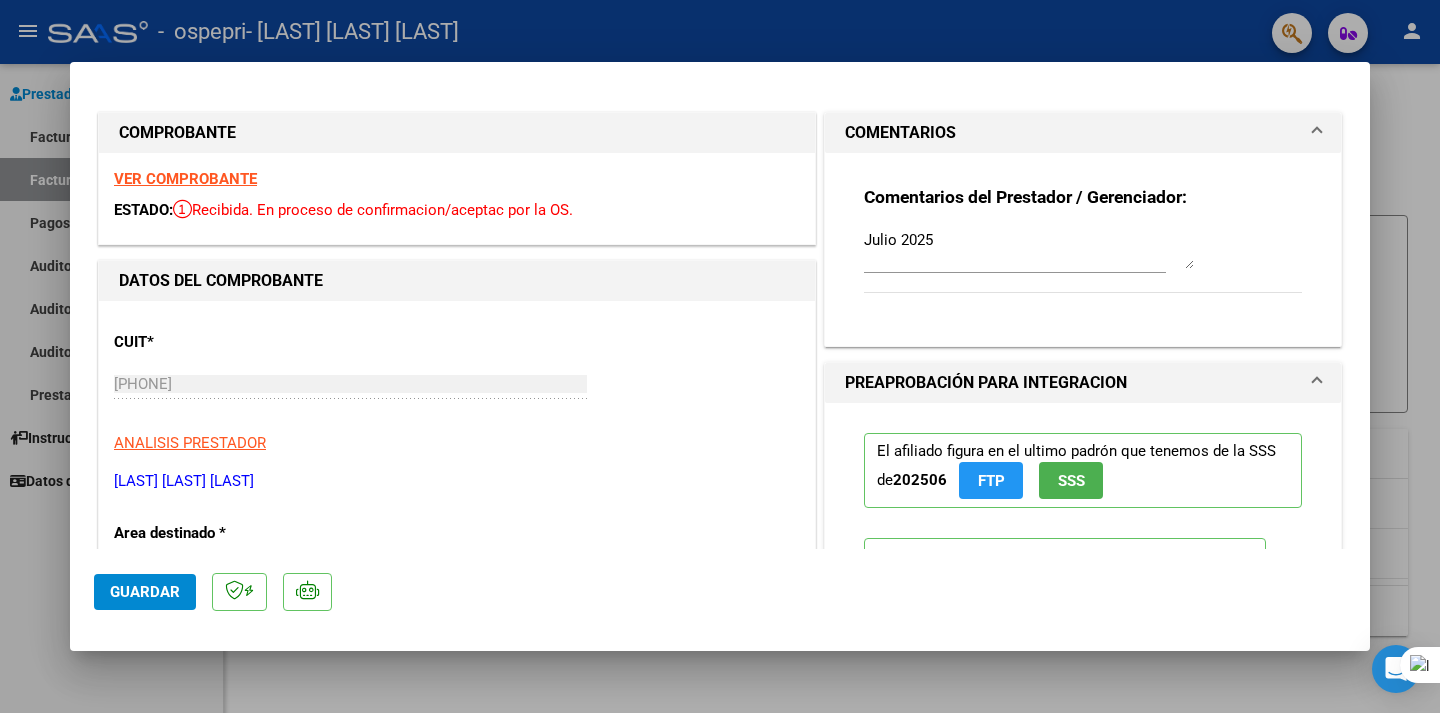 click at bounding box center (720, 356) 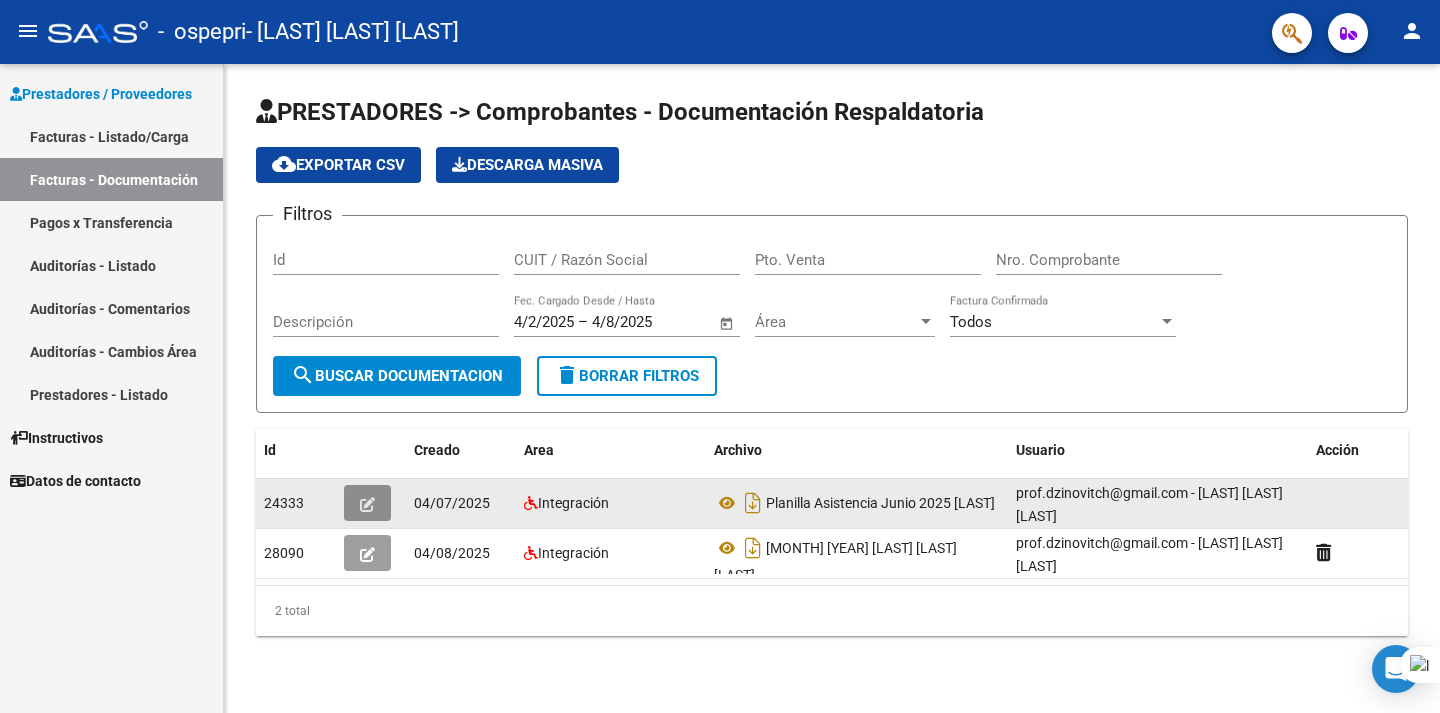 click 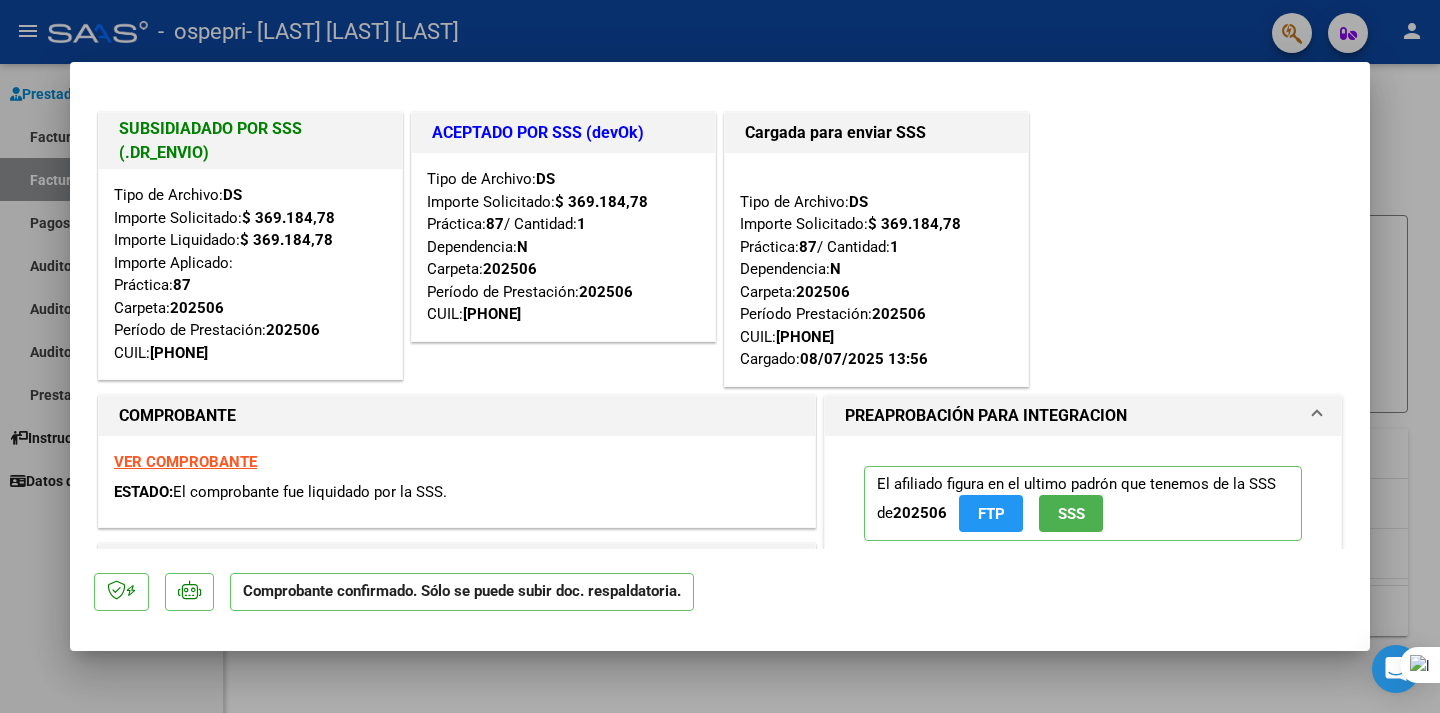 click at bounding box center (720, 356) 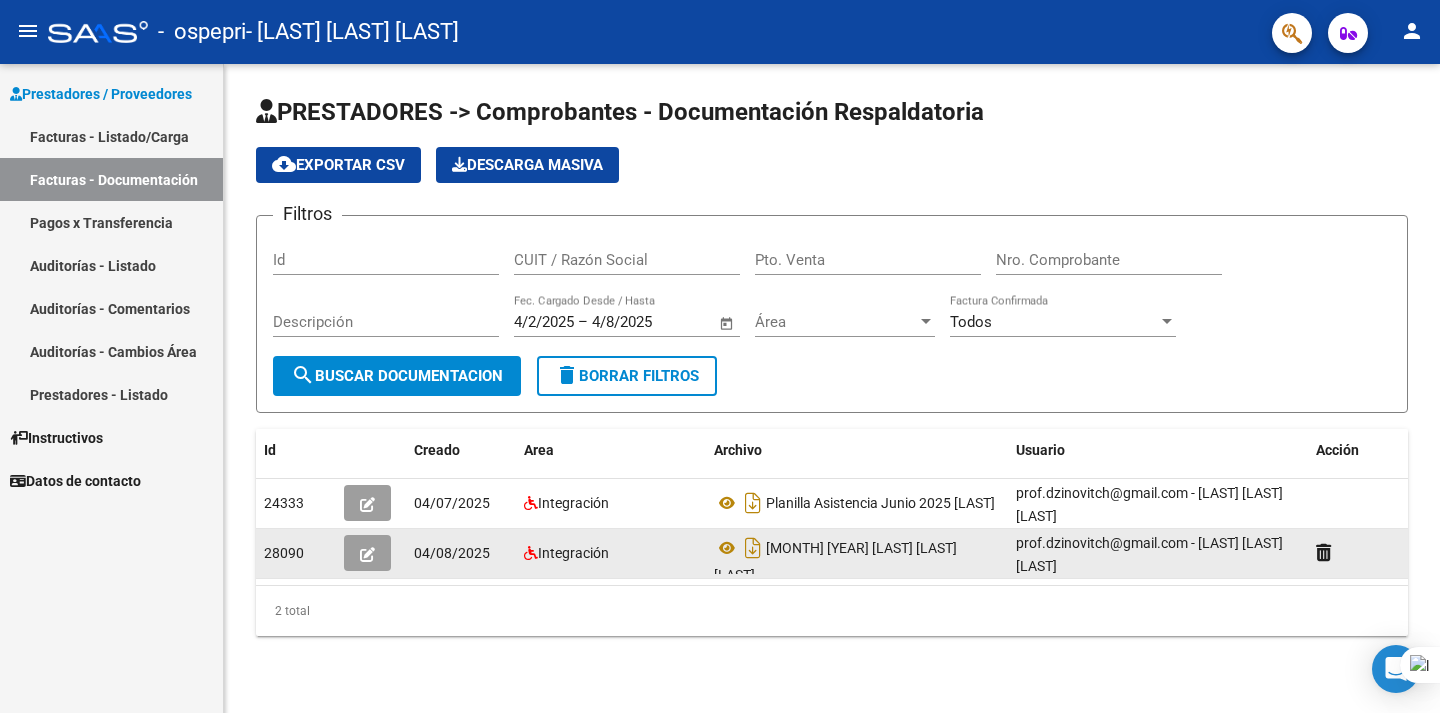 click on "Integración" 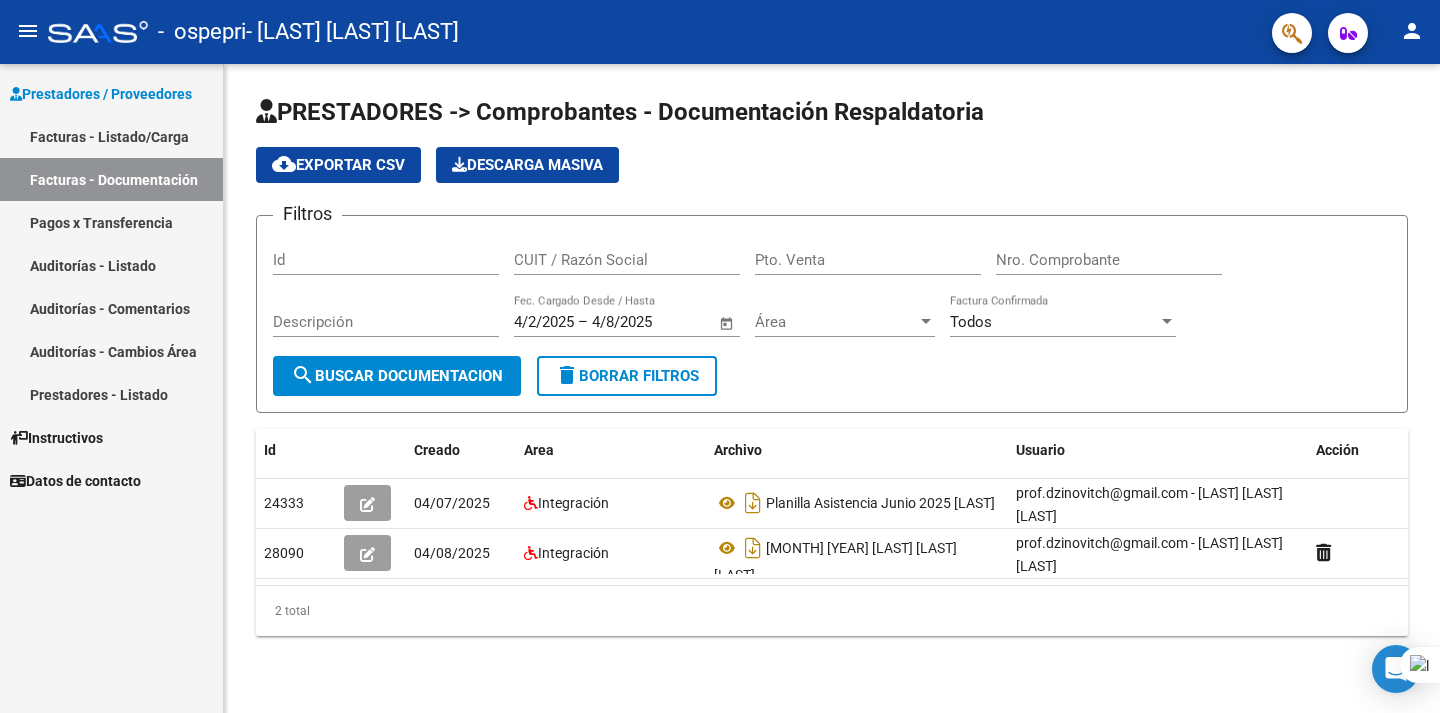 click on "2 total" 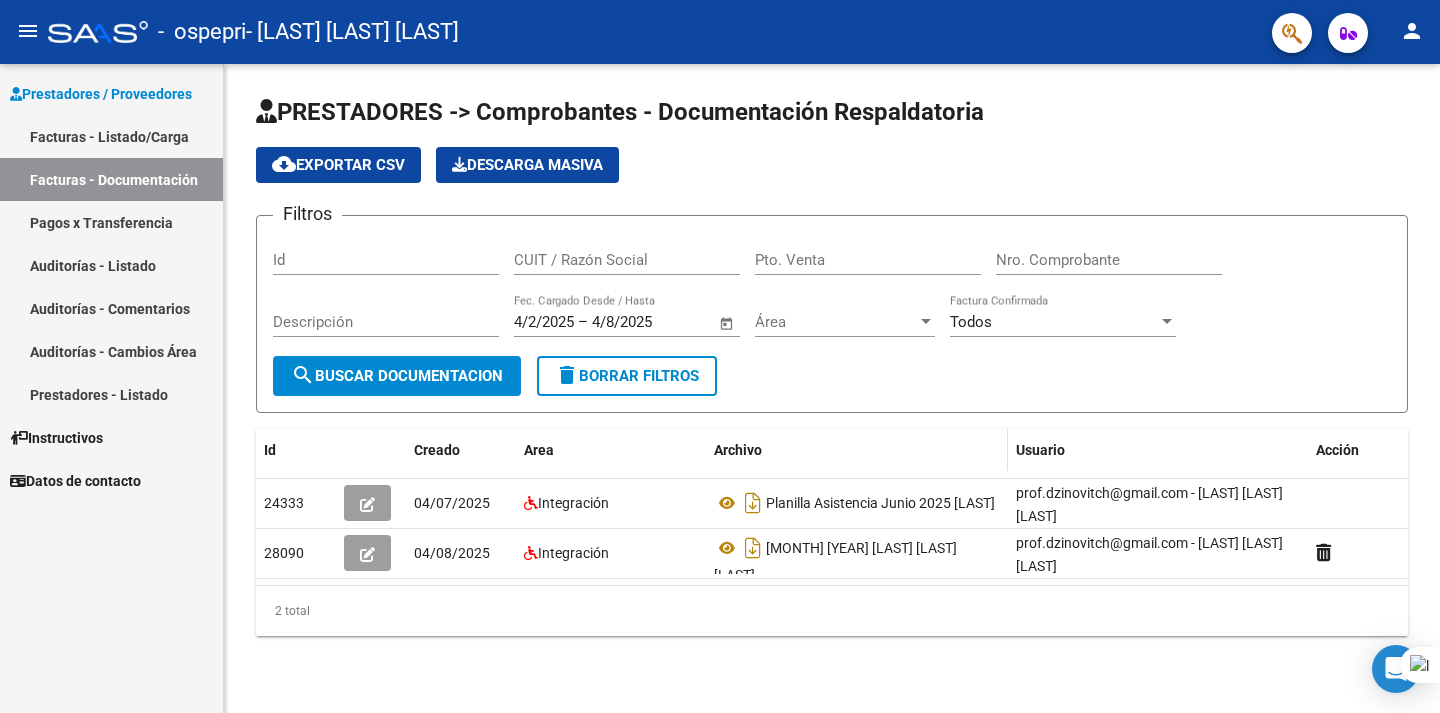 click on "Archivo" 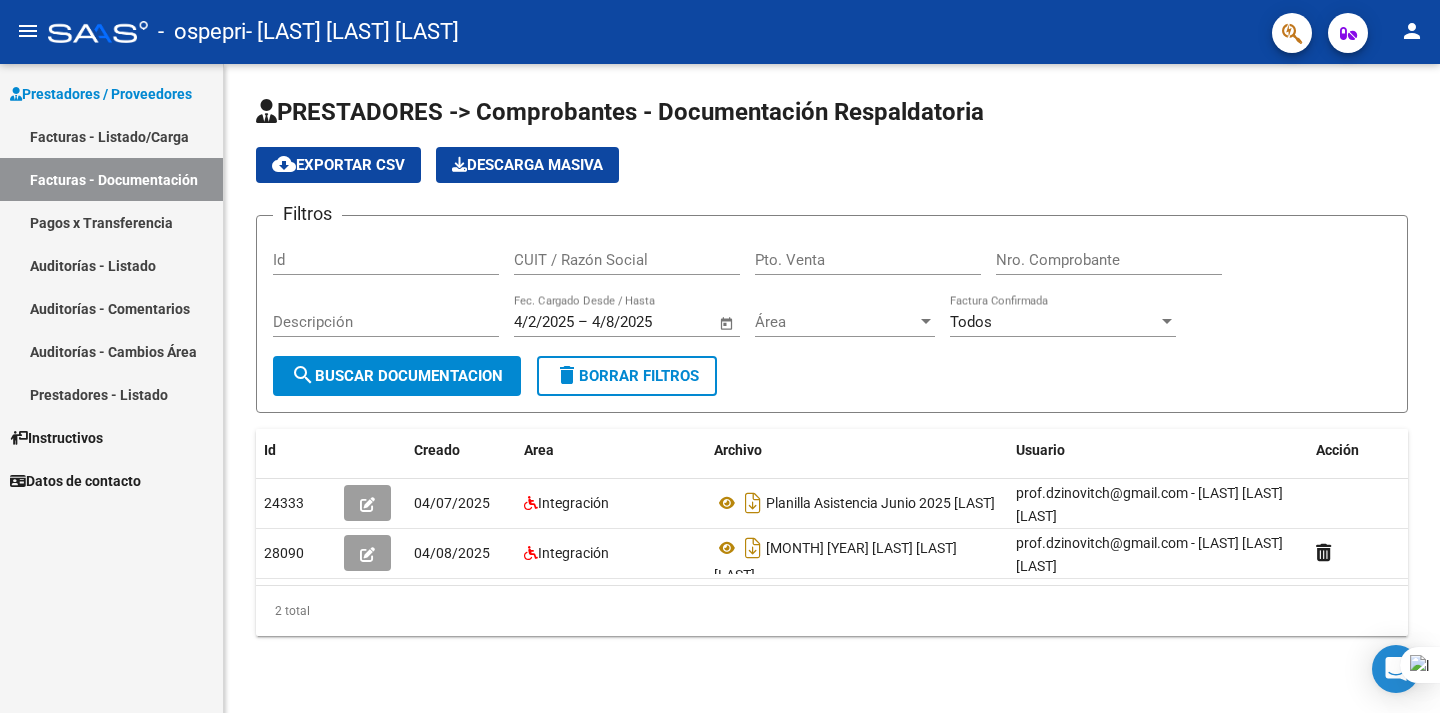 click on "2 total" 